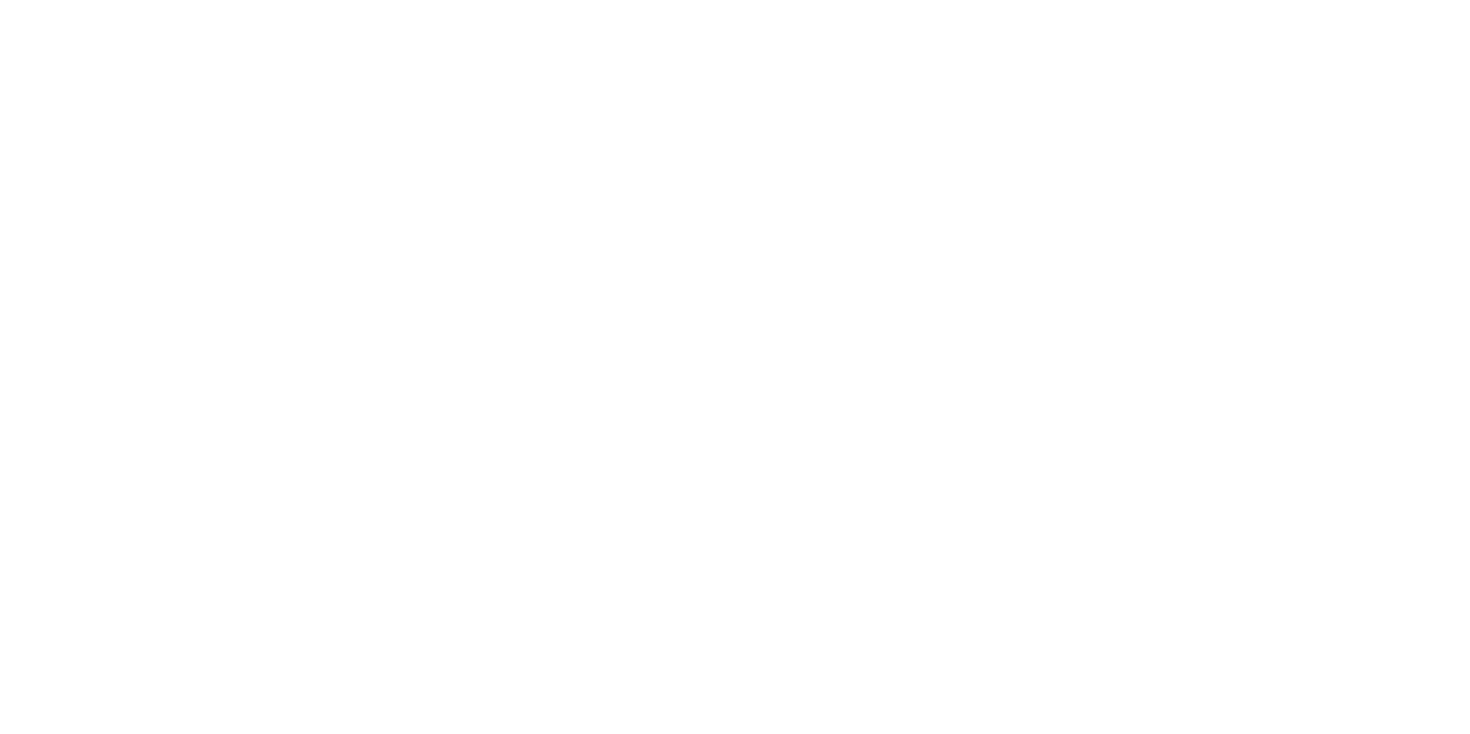 scroll, scrollTop: 0, scrollLeft: 0, axis: both 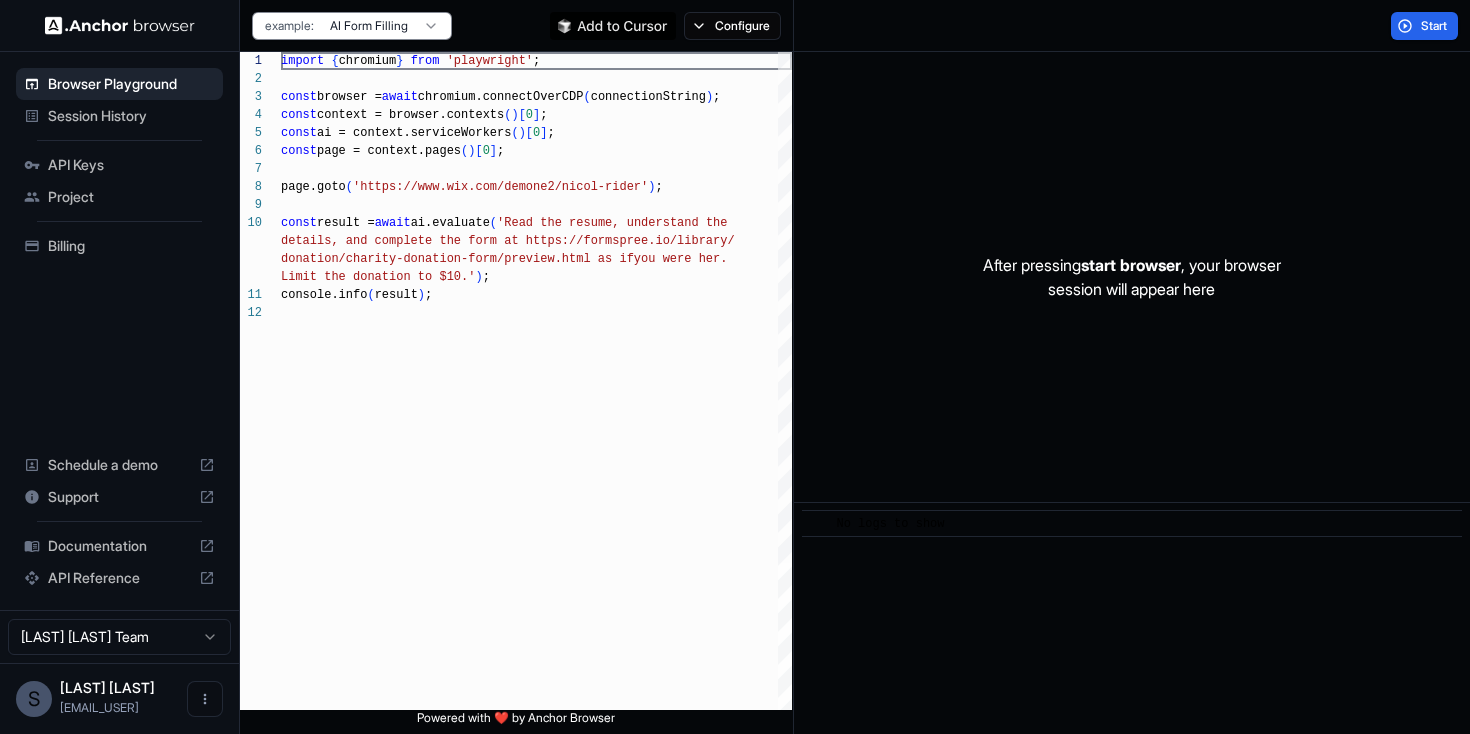 click on "[LAST] [LAST] [EMAIL_USER]" at bounding box center (107, 699) 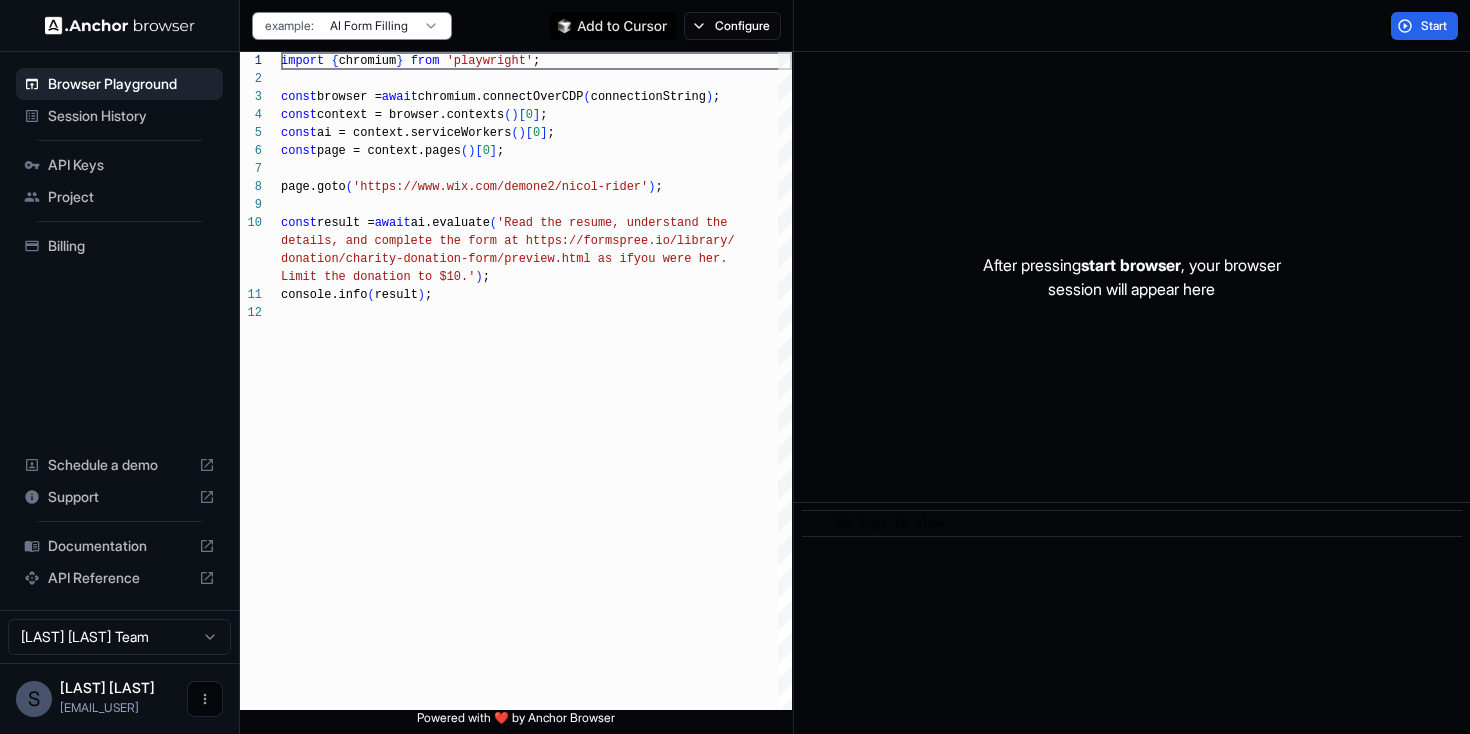click 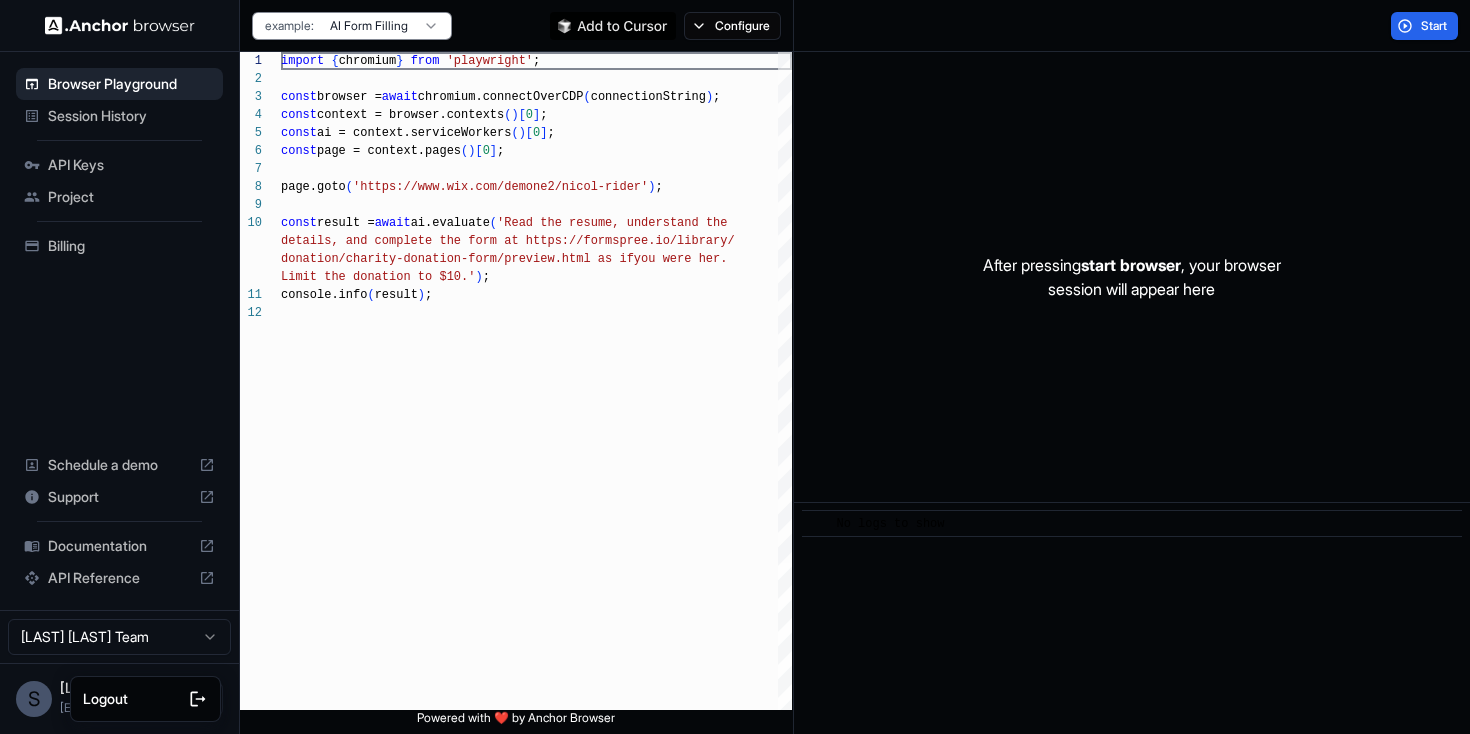click at bounding box center [735, 367] 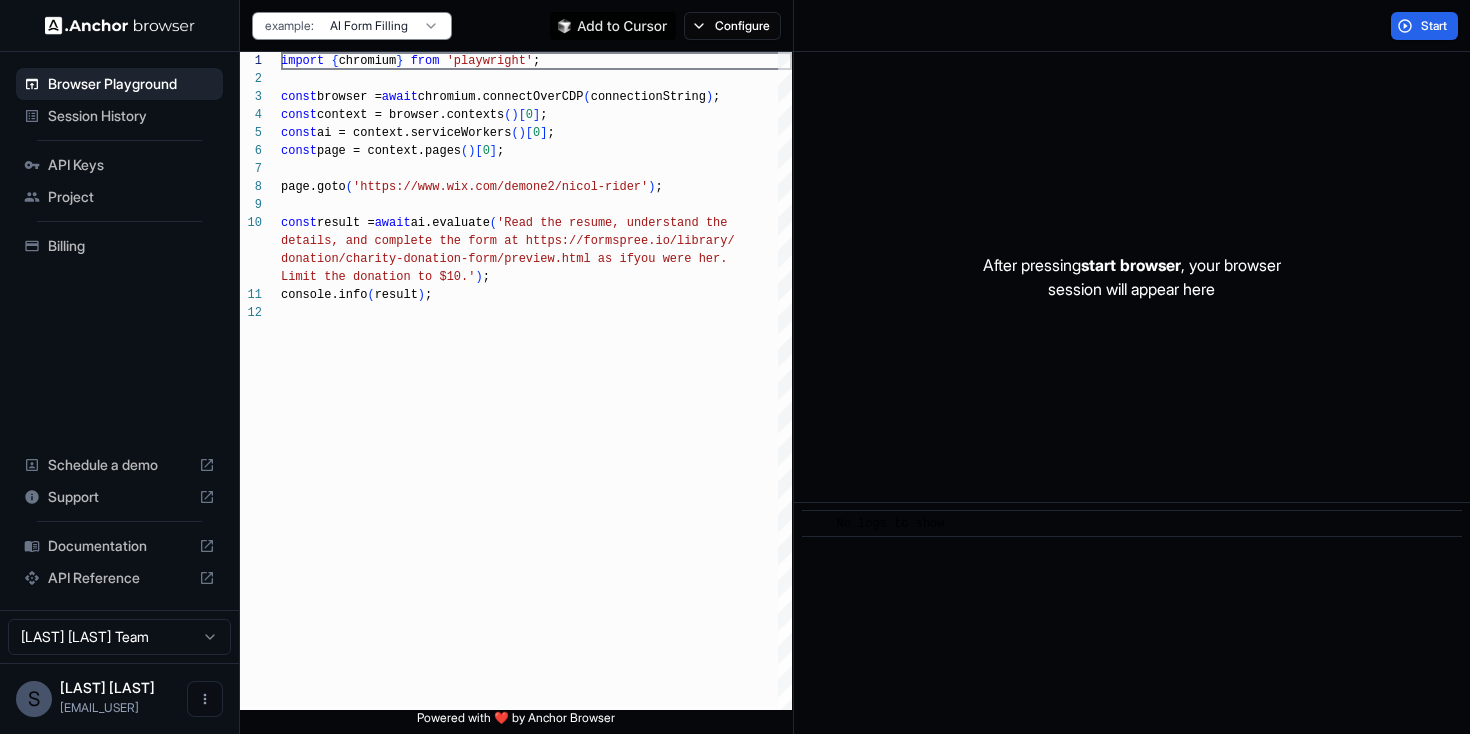 click on "API Keys" at bounding box center [131, 165] 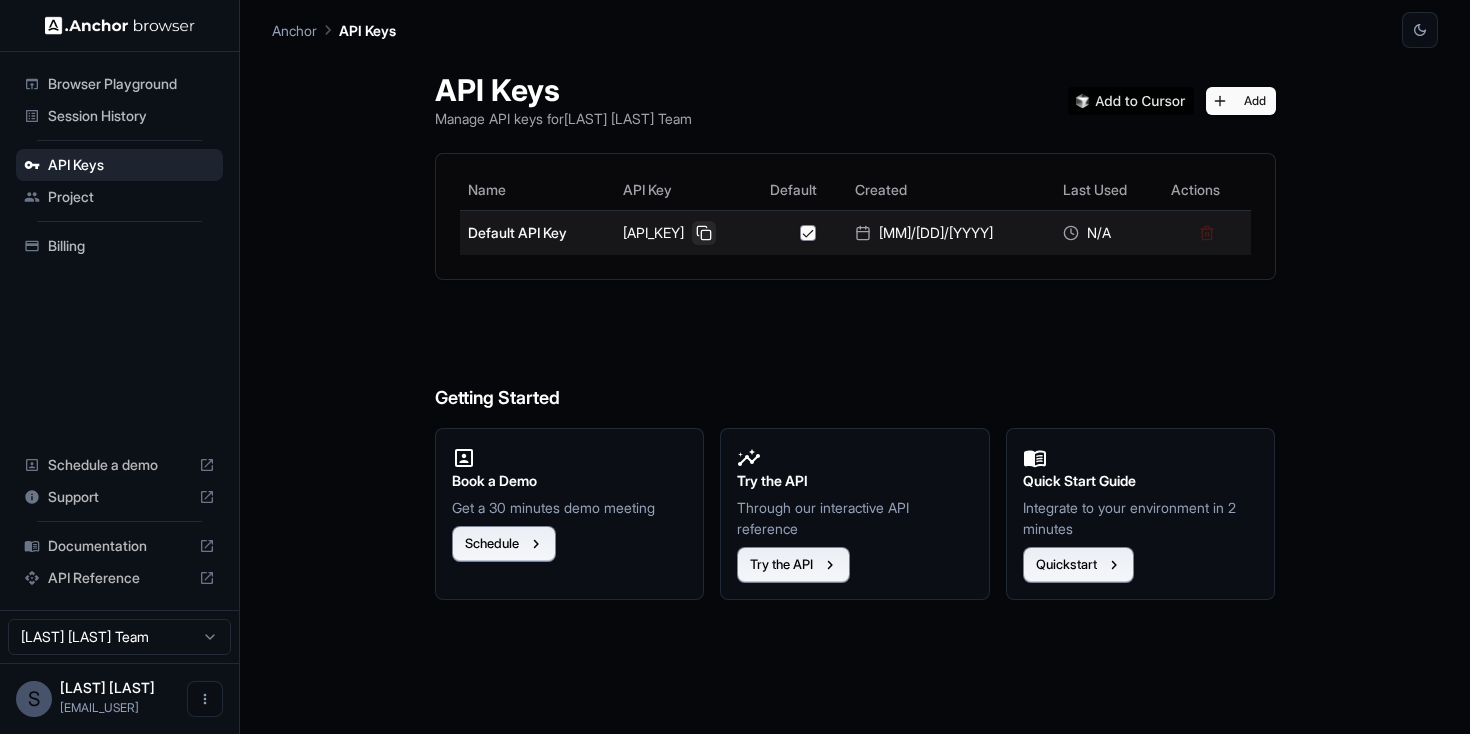 click at bounding box center [704, 233] 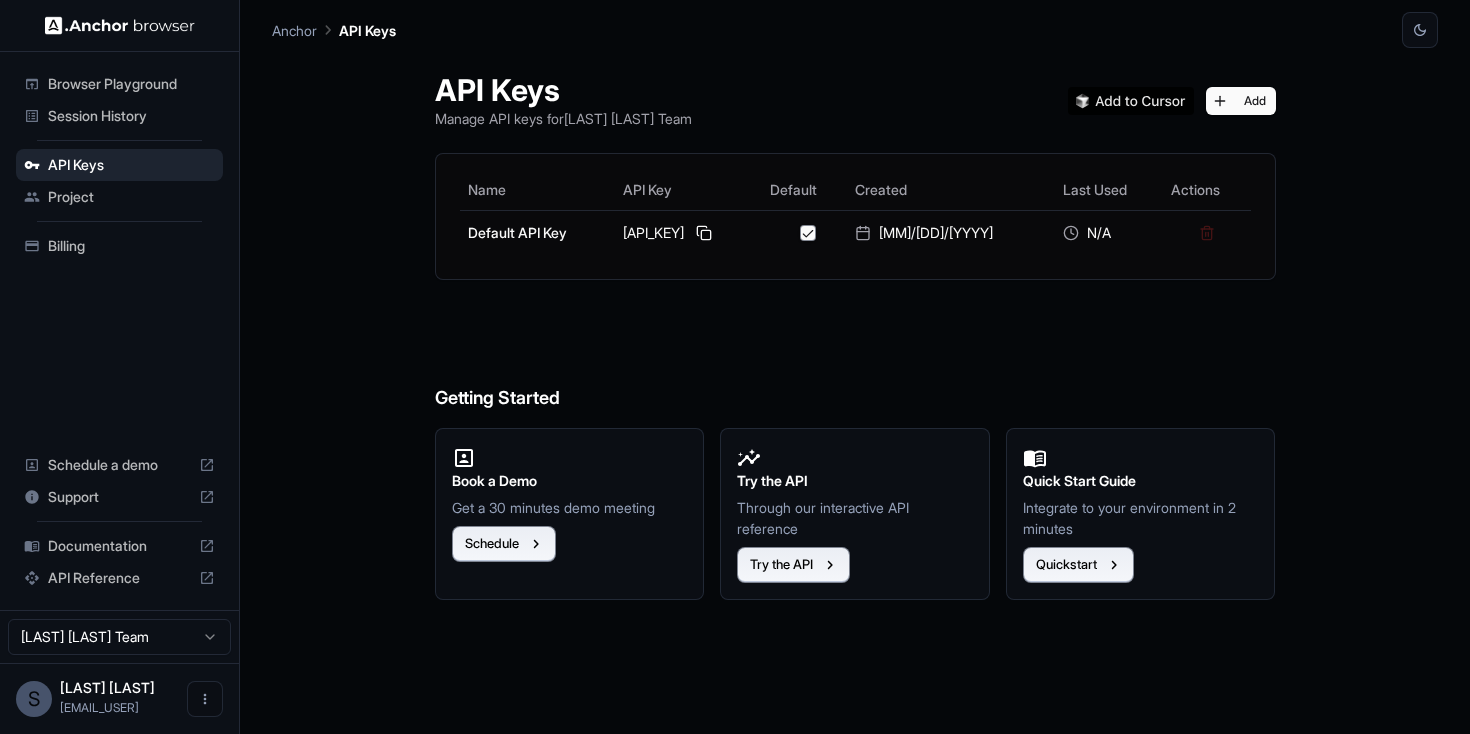 click on "Browser Playground" at bounding box center [131, 84] 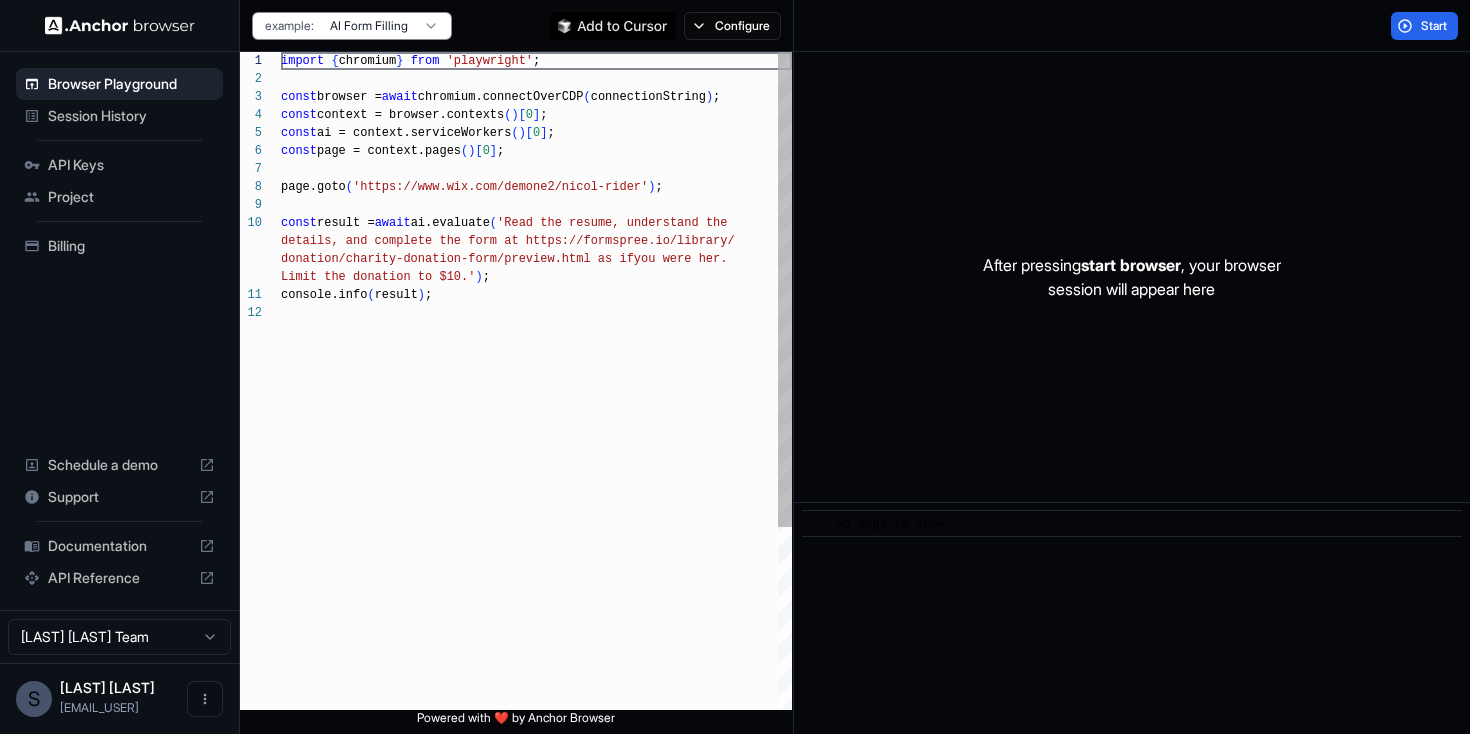 scroll, scrollTop: 162, scrollLeft: 0, axis: vertical 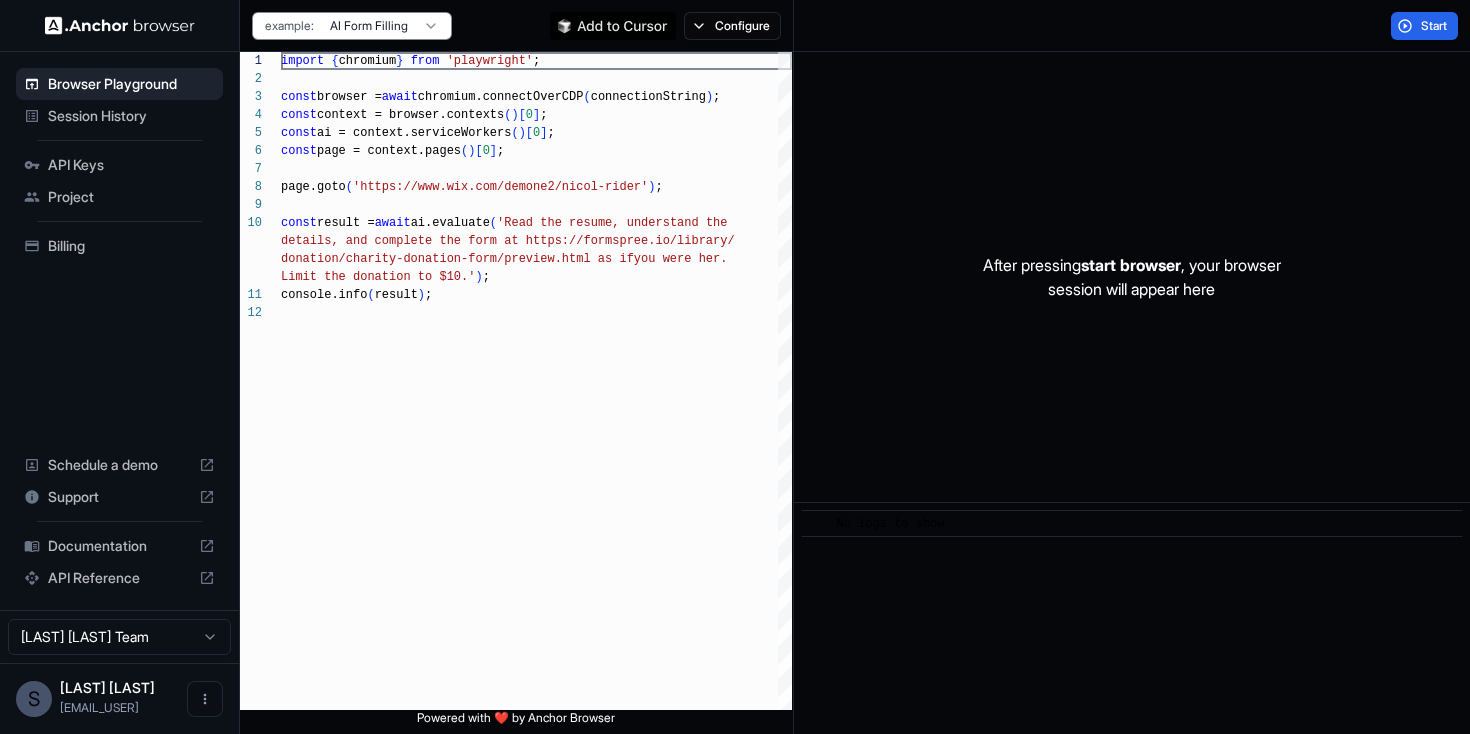 click on "Session History" at bounding box center (131, 116) 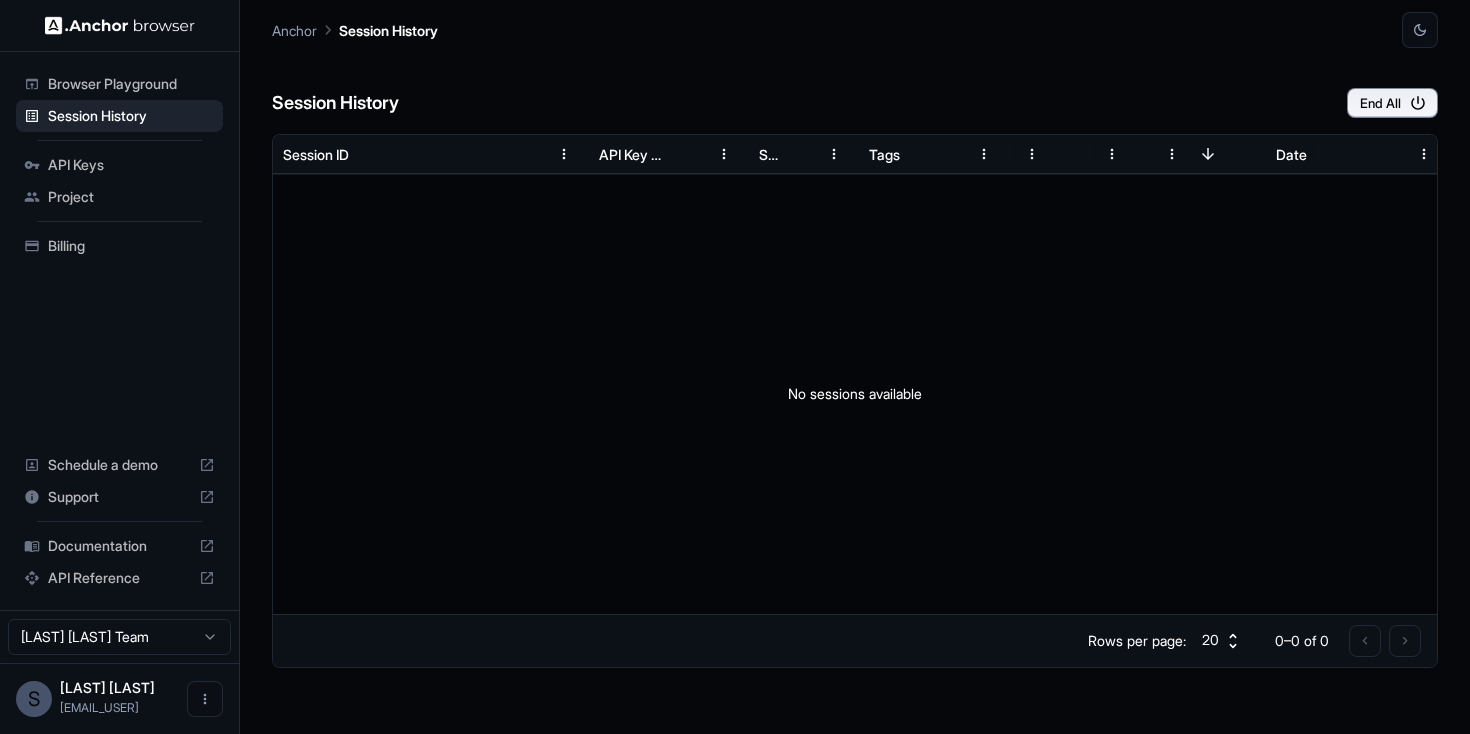 click on "Browser Playground" at bounding box center (131, 84) 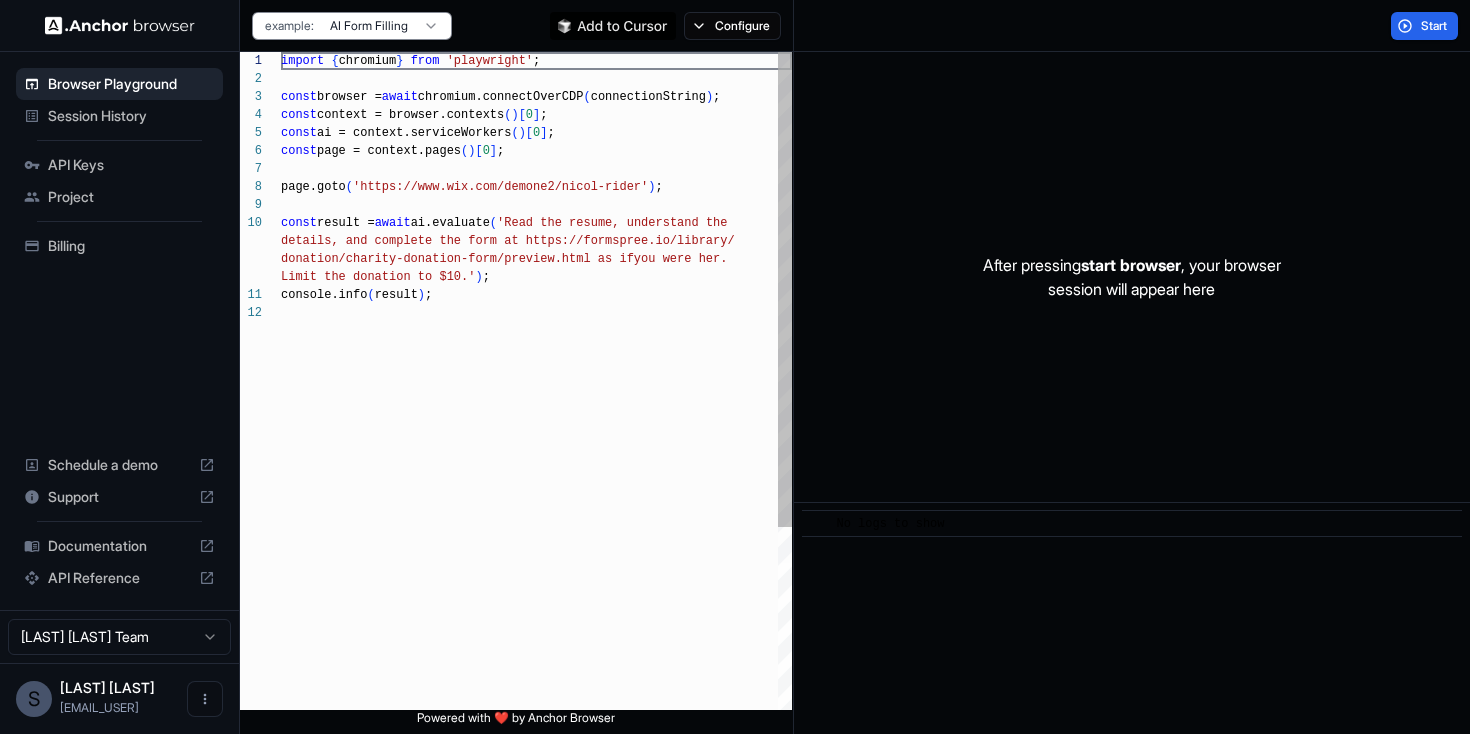 scroll, scrollTop: 162, scrollLeft: 0, axis: vertical 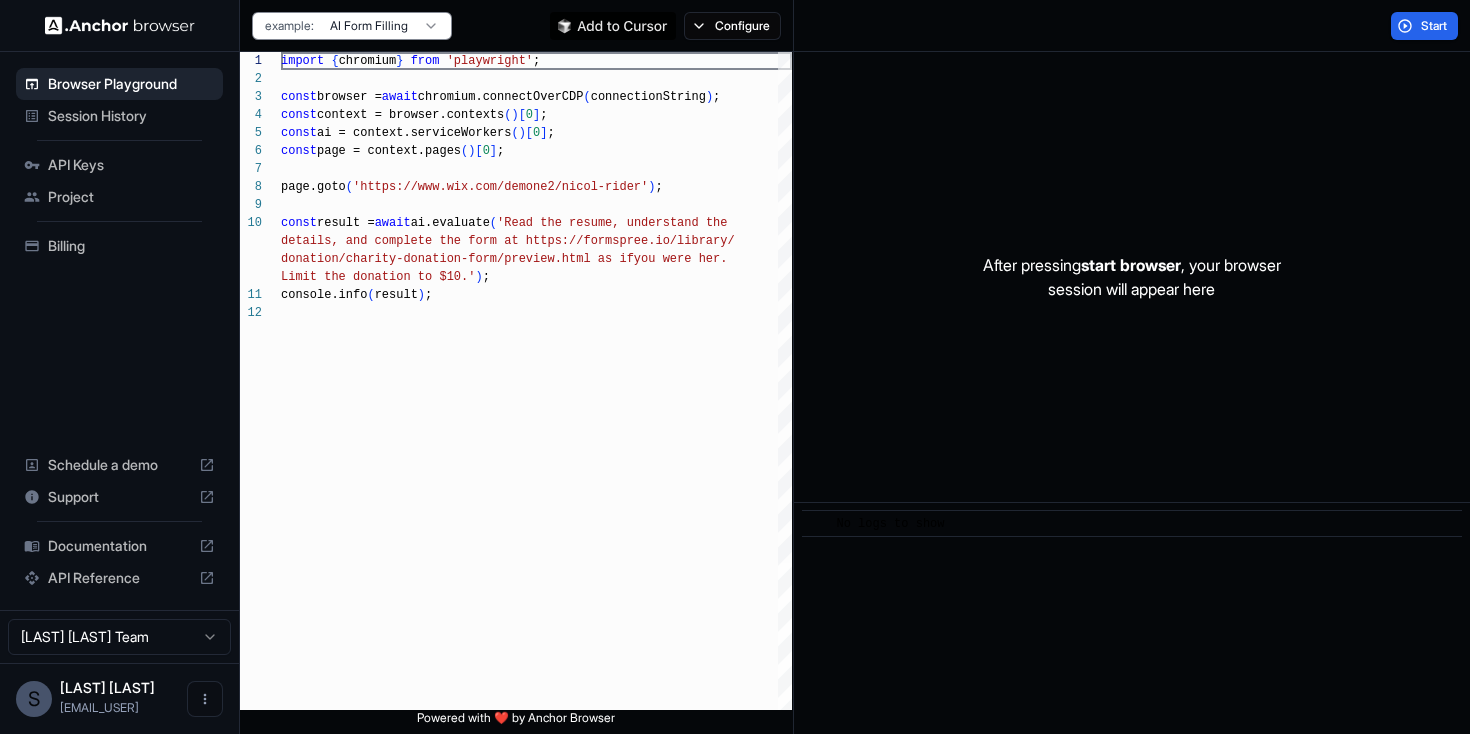 click on "Browser Playground Session History API Keys Project Billing Schedule a demo Support Documentation API Reference Sakar MAhat Team S Sakar MAhat sakarmahat61@g... Browser Playground example:  AI Form Filling Configure Start 1 2 3 4 5 6 7 8 9 10 11 12 import   {  chromium  }   from   'playwright' ; const  browser =  await  chromium.connectOverCDP ( connectionString ) ; const  context = browser.contexts ( ) [ 0 ] ; const  ai = context.serviceWorkers ( ) [ 0 ] ; const  page = context.pages ( ) [ 0 ] ; page.goto ( 'https://www.wix.com/demone2/nicol-rider' ) ; const  result =  await  ai.evaluate ( 'Read the resume, understand the  details, and complete the form at https://formspre e.io/library/ donation/charity-donation-form/preview.html as if  you were her.  Limit the donation to $10.' ) ; console.info ( result ) ; Powered with ❤️ by Anchor Browser After pressing  start browser , your browser session will appear here ​ No logs to show" at bounding box center (735, 367) 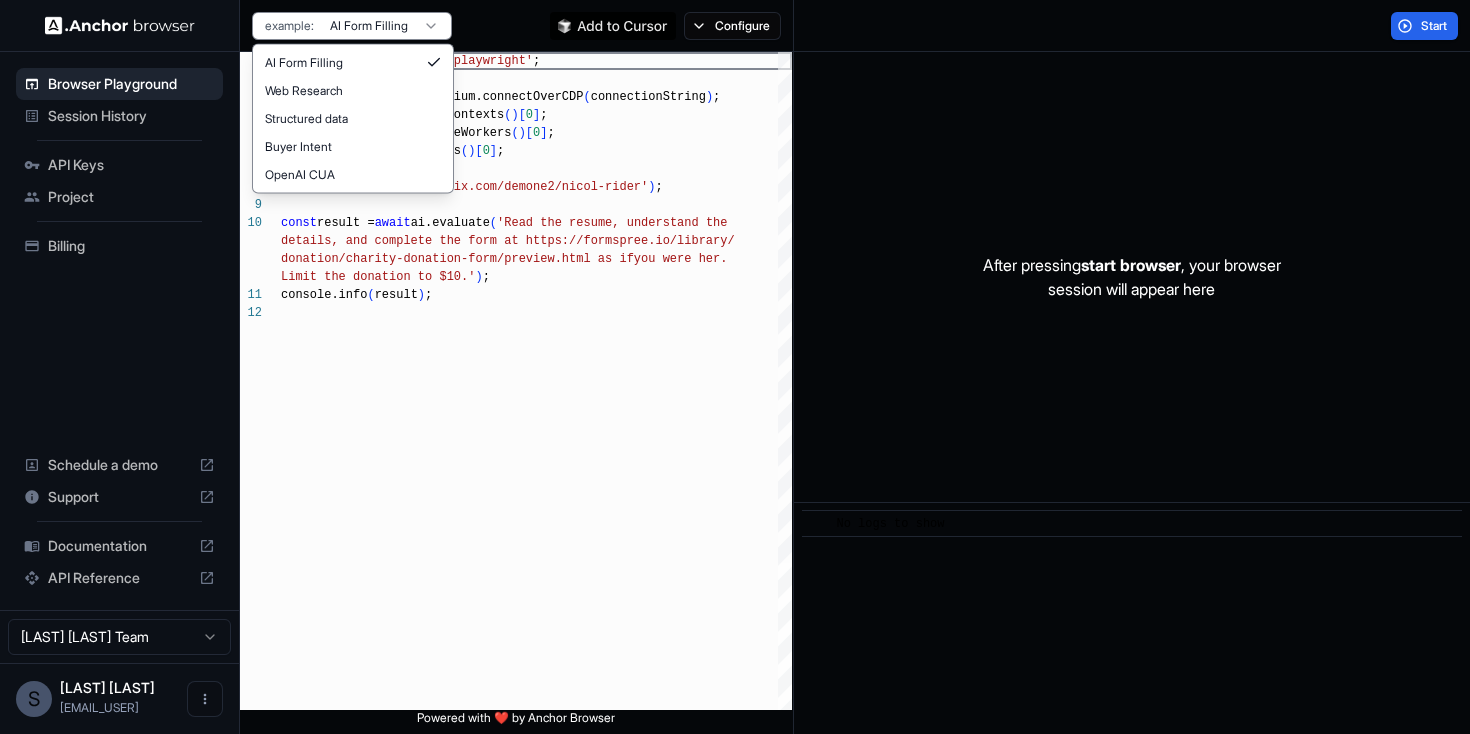 click on "Browser Playground Session History API Keys Project Billing Schedule a demo Support Documentation API Reference Sakar MAhat Team S Sakar MAhat sakarmahat61@g... Browser Playground example:  AI Form Filling Configure Start 1 2 3 4 5 6 7 8 9 10 11 12 import   {  chromium  }   from   'playwright' ; const  browser =  await  chromium.connectOverCDP ( connectionString ) ; const  context = browser.contexts ( ) [ 0 ] ; const  ai = context.serviceWorkers ( ) [ 0 ] ; const  page = context.pages ( ) [ 0 ] ; page.goto ( 'https://www.wix.com/demone2/nicol-rider' ) ; const  result =  await  ai.evaluate ( 'Read the resume, understand the  details, and complete the form at https://formspre e.io/library/ donation/charity-donation-form/preview.html as if  you were her.  Limit the donation to $10.' ) ; console.info ( result ) ; Powered with ❤️ by Anchor Browser After pressing  start browser , your browser session will appear here ​ No logs to show
AI Form Filling" at bounding box center [735, 367] 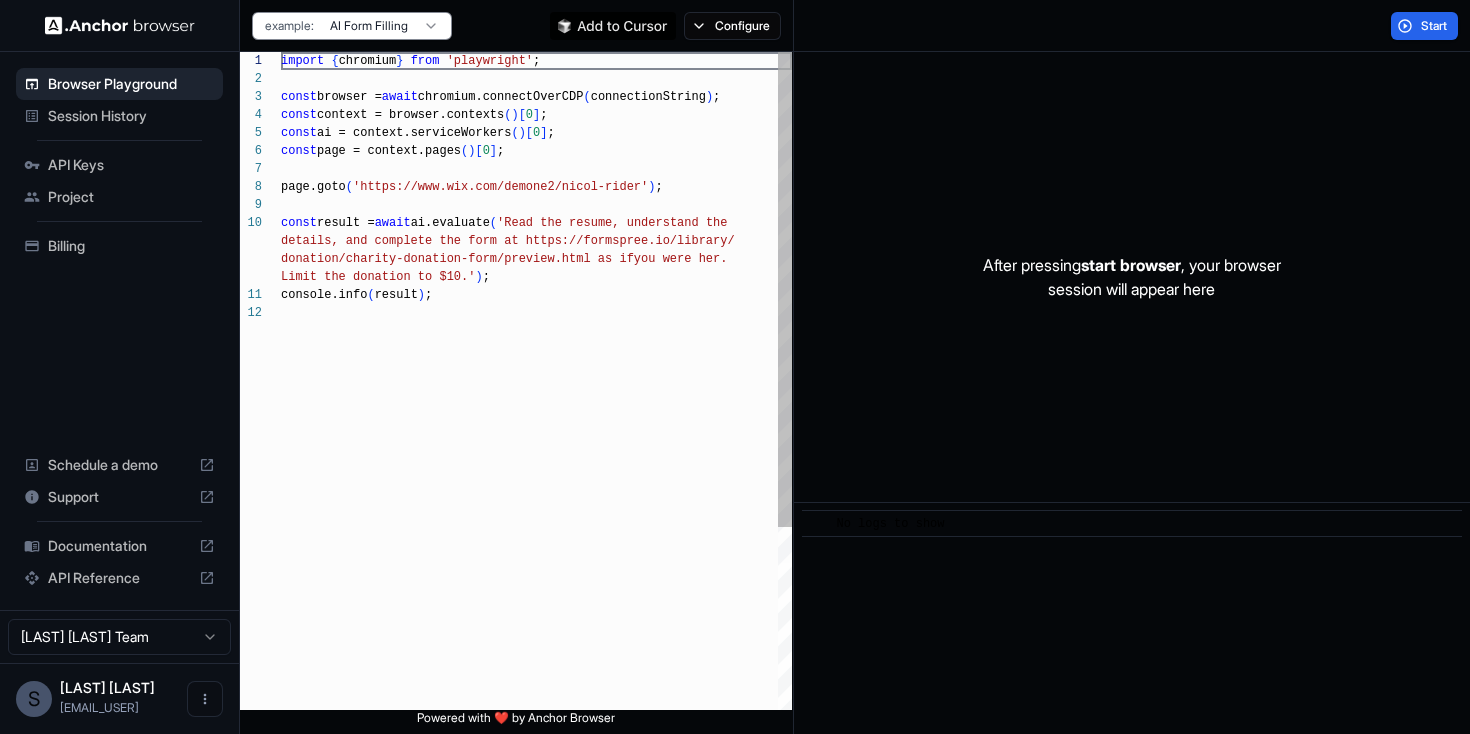type on "**********" 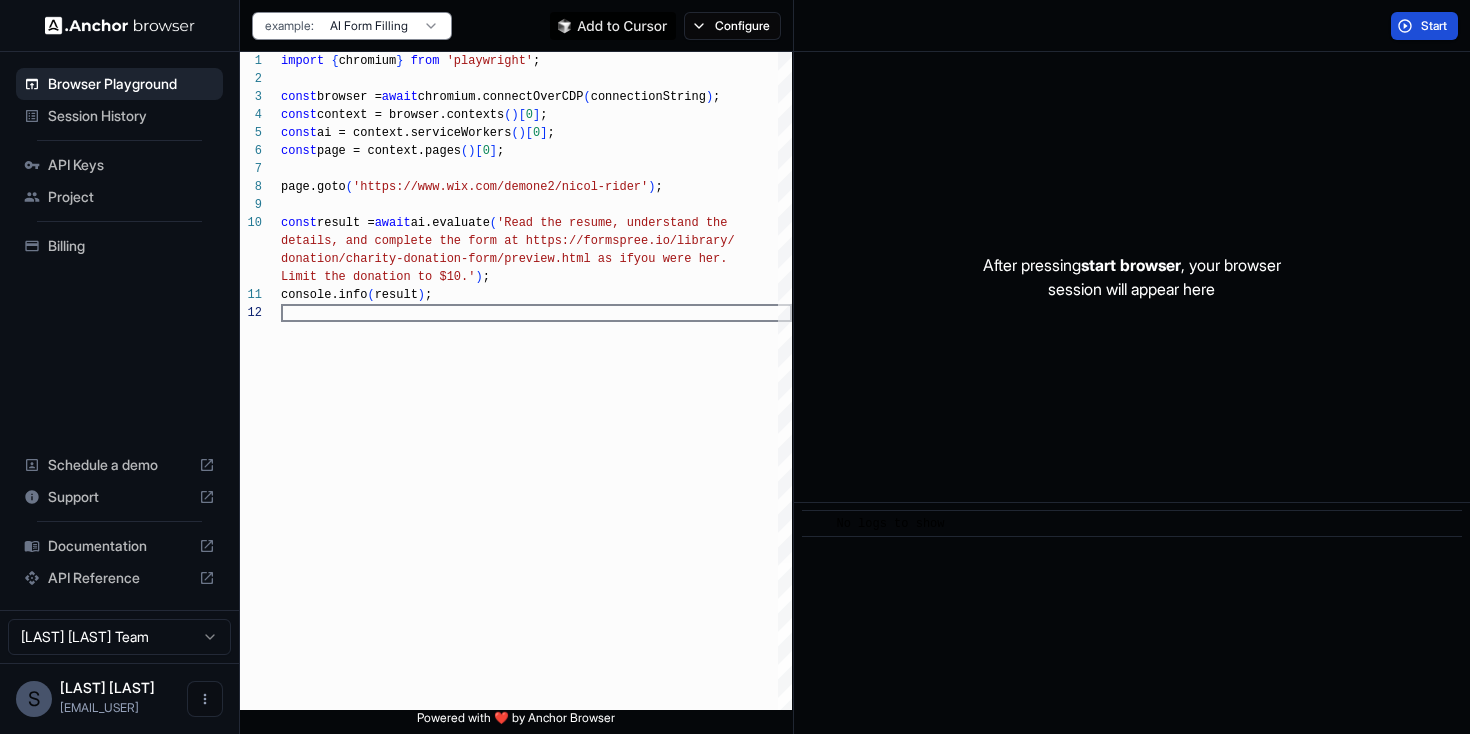 click on "Start" at bounding box center (1424, 26) 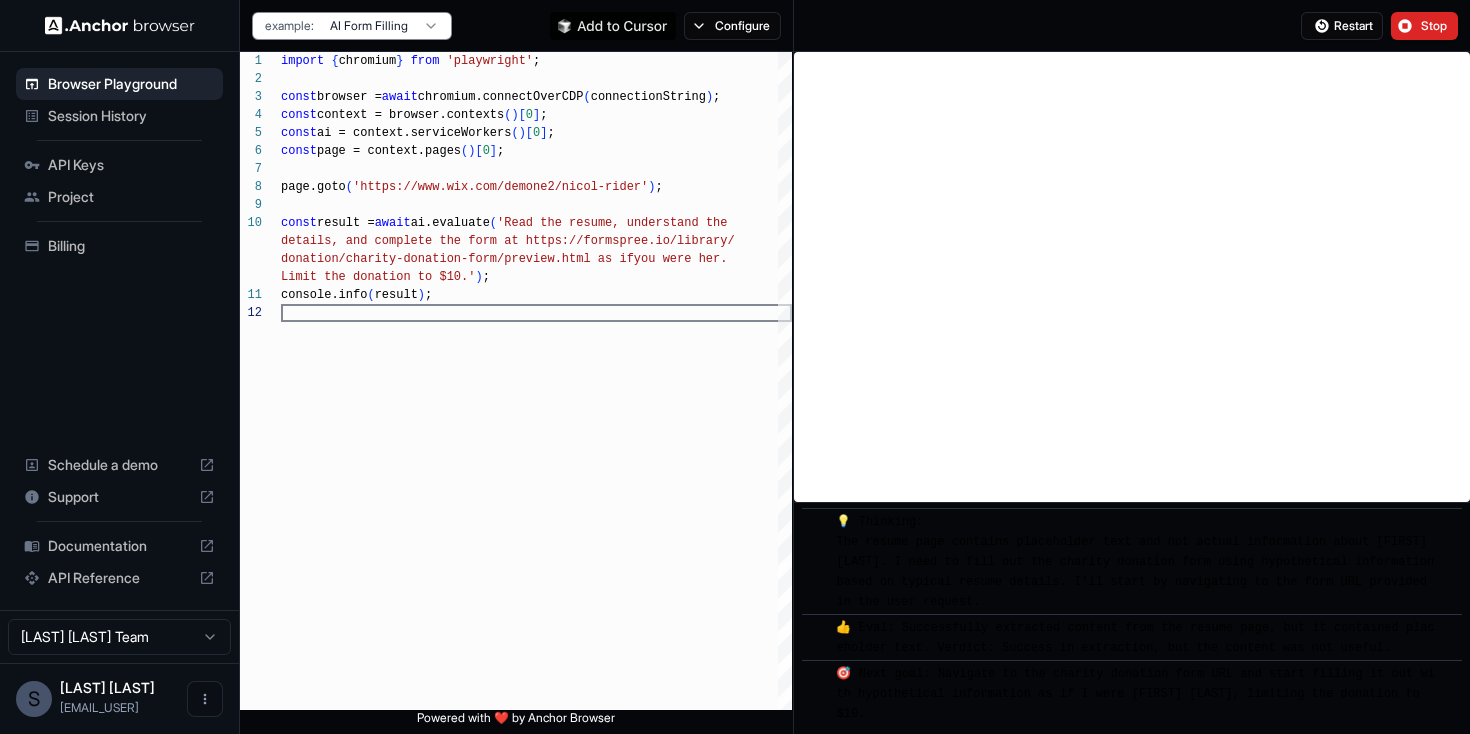 scroll, scrollTop: 1508, scrollLeft: 0, axis: vertical 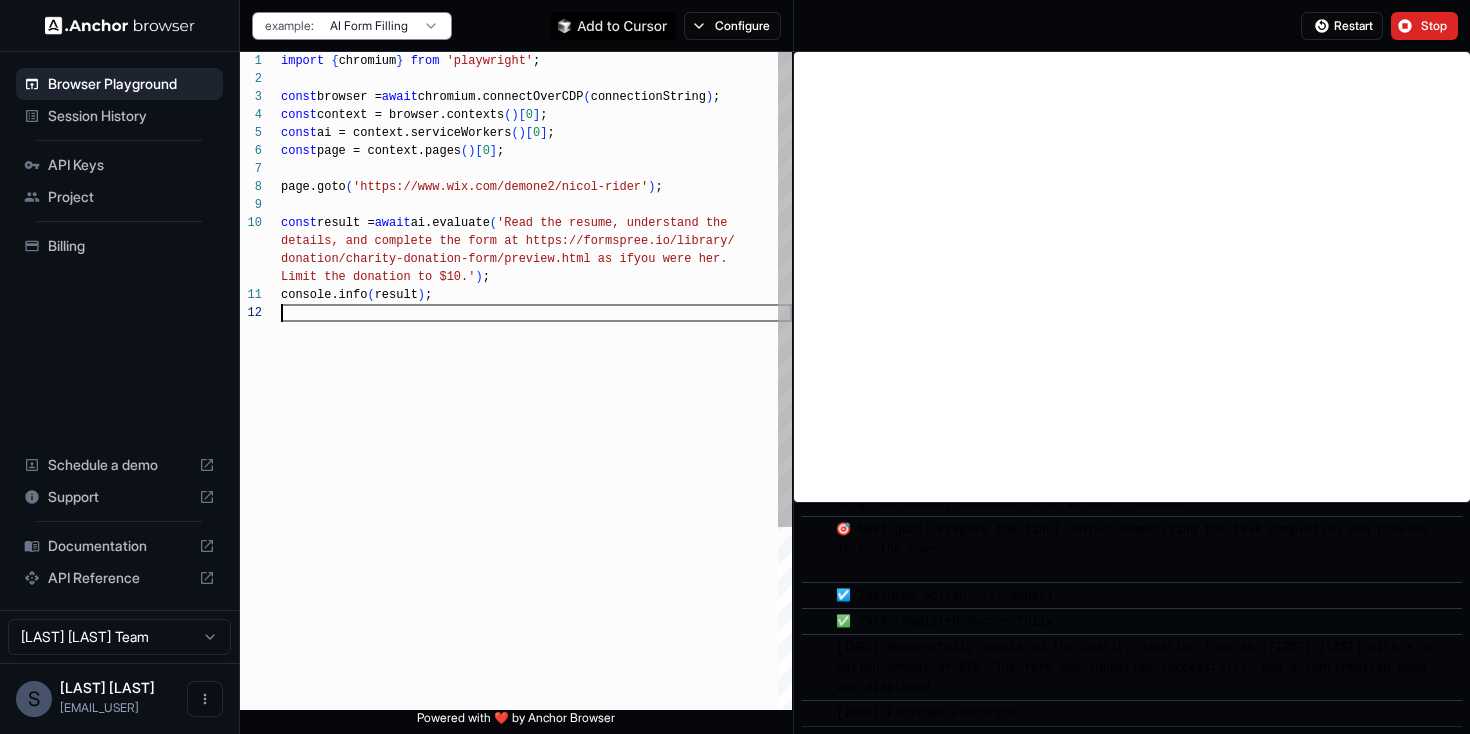 click on "import   {  chromium  }   from   'playwright' ; const  browser =  await  chromium.connectOverCDP ( connectionString ) ; const  context = browser.contexts ( ) [ 0 ] ; const  ai = context.serviceWorkers ( ) [ 0 ] ; const  page = context.pages ( ) [ 0 ] ; page.goto ( 'https://www.wix.com/demone2/nicol-rider' ) ; const  result =  await  ai.evaluate ( 'Read the resume, understand the  details, and complete the form at https://formspre e.io/library/ donation/charity-donation-form/preview.html as if  you were her.  Limit the donation to $10.' ) ; console.info ( result ) ;" at bounding box center [536, 507] 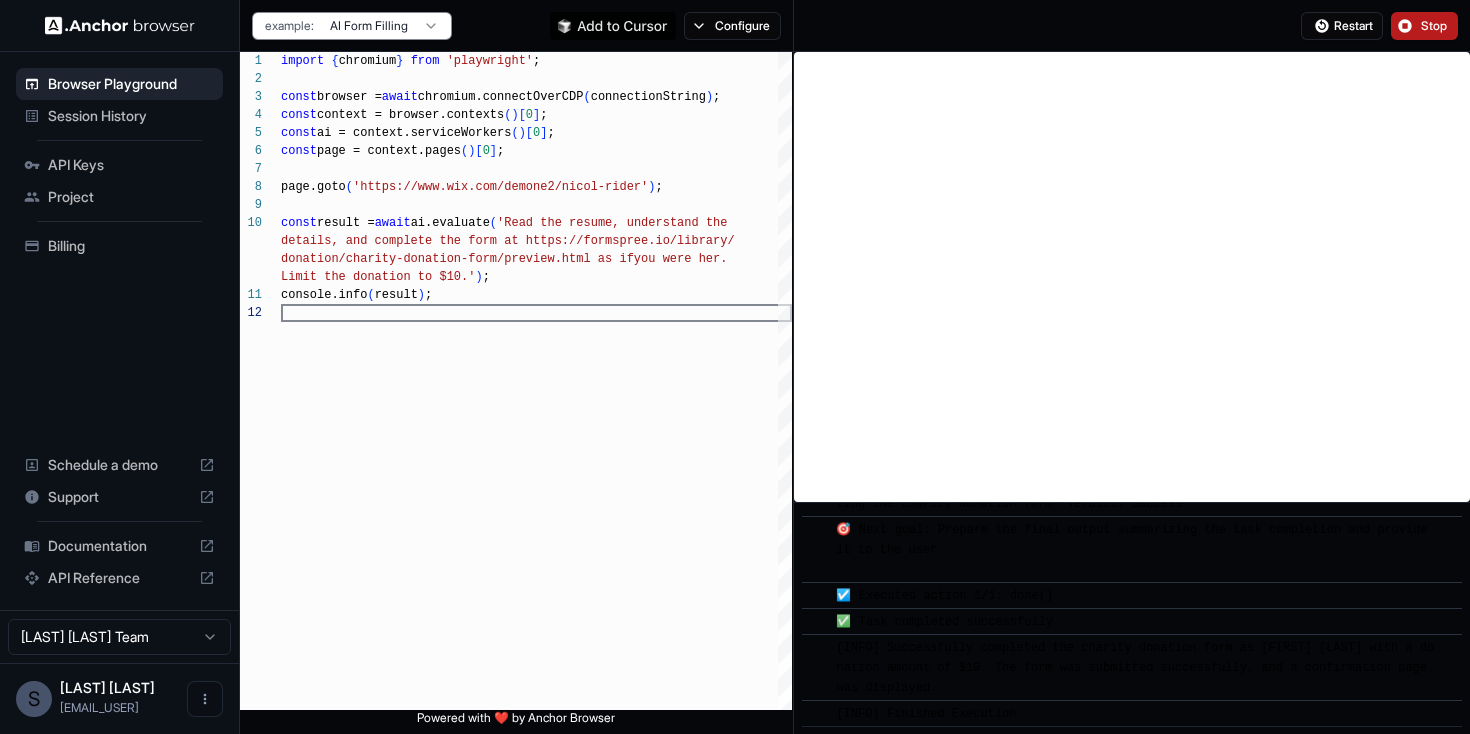 click on "Stop" at bounding box center (1435, 26) 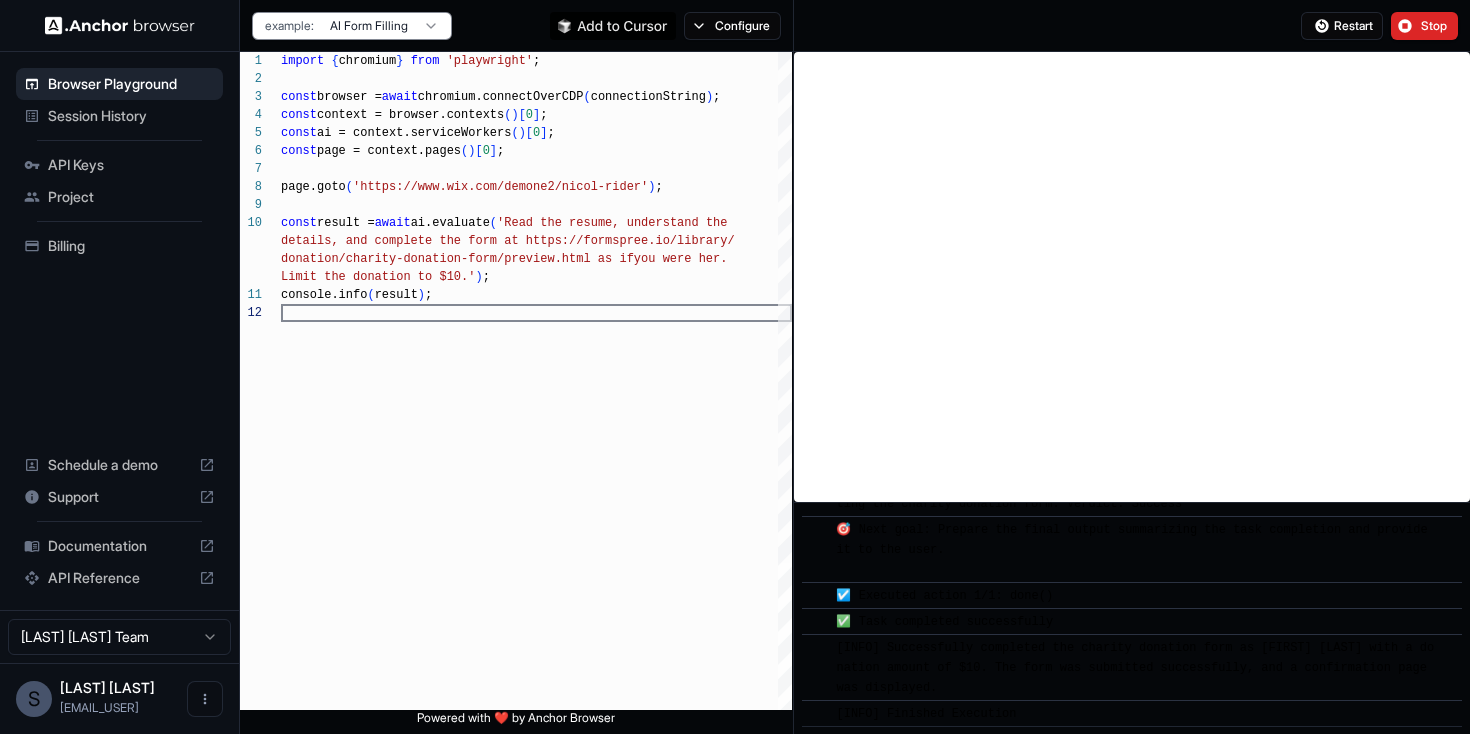 scroll, scrollTop: 0, scrollLeft: 0, axis: both 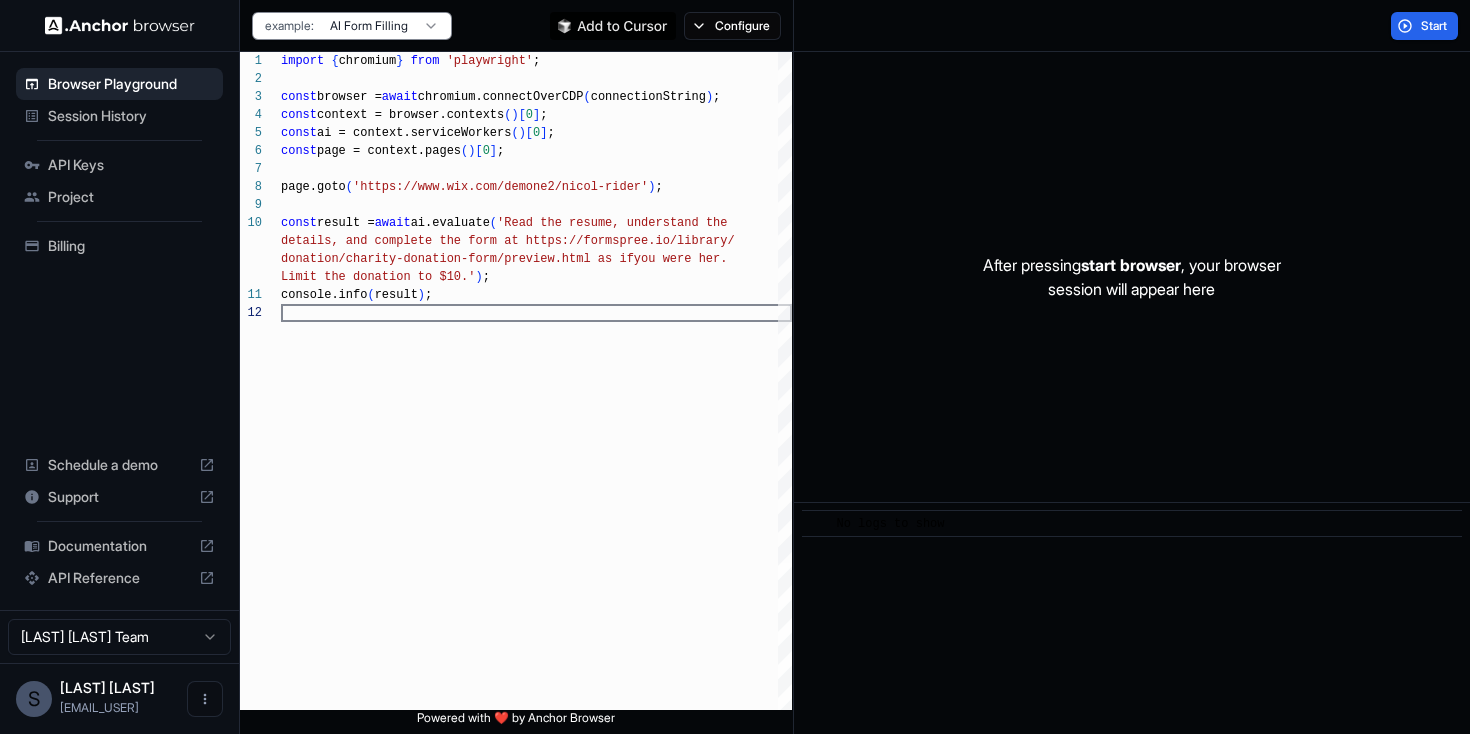 click on "Sakar MAhat" at bounding box center [107, 687] 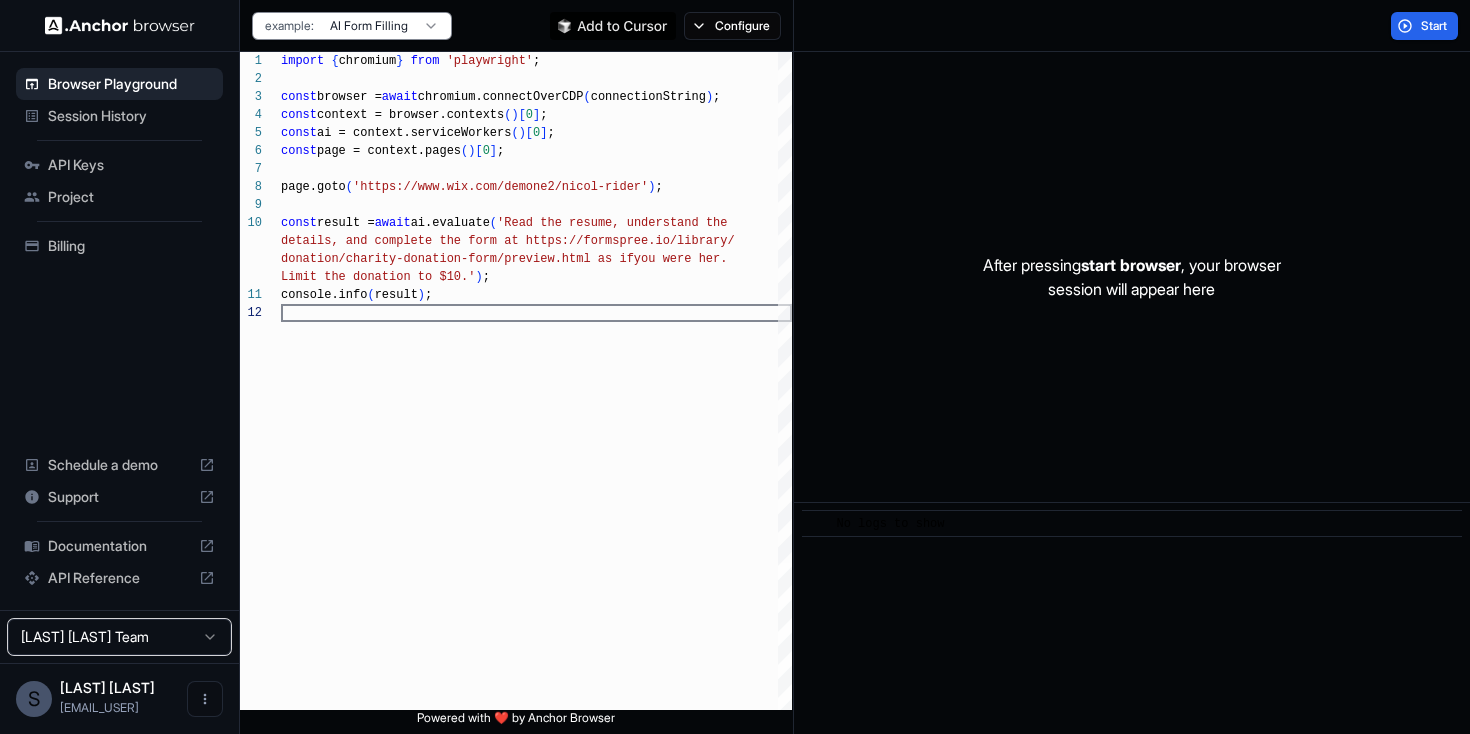 click on "Browser Playground Session History API Keys Project Billing Schedule a demo Support Documentation API Reference Sakar MAhat Team S Sakar MAhat sakarmahat61@g... Browser Playground example:  AI Form Filling Configure Start 1 2 3 4 5 6 7 8 9 10 11 12 import   {  chromium  }   from   'playwright' ; const  browser =  await  chromium.connectOverCDP ( connectionString ) ; const  context = browser.contexts ( ) [ 0 ] ; const  ai = context.serviceWorkers ( ) [ 0 ] ; const  page = context.pages ( ) [ 0 ] ; page.goto ( 'https://www.wix.com/demone2/nicol-rider' ) ; const  result =  await  ai.evaluate ( 'Read the resume, understand the  details, and complete the form at https://formspre e.io/library/ donation/charity-donation-form/preview.html as if  you were her.  Limit the donation to $10.' ) ; console.info ( result ) ; Powered with ❤️ by Anchor Browser After pressing  start browser , your browser session will appear here ​ No logs to show" at bounding box center [735, 367] 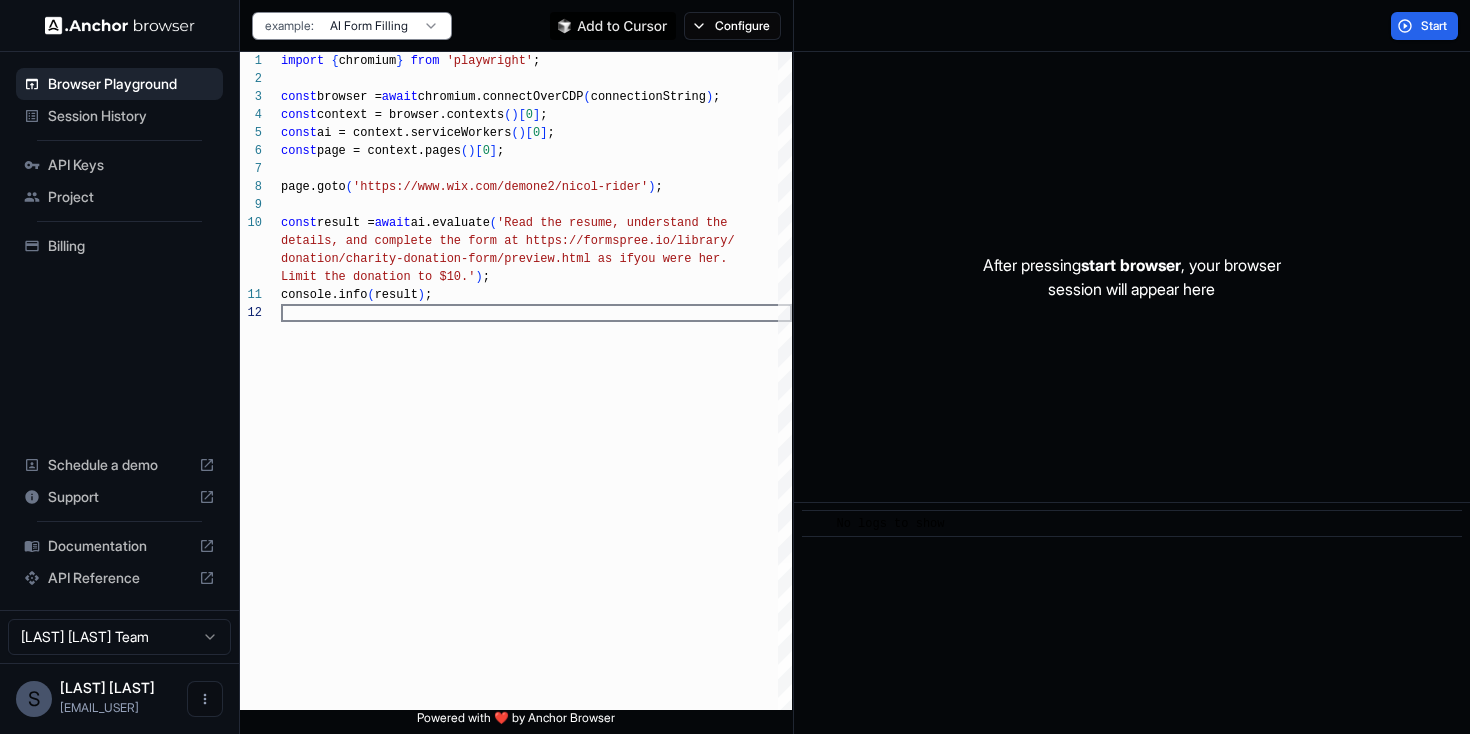 click at bounding box center (120, 25) 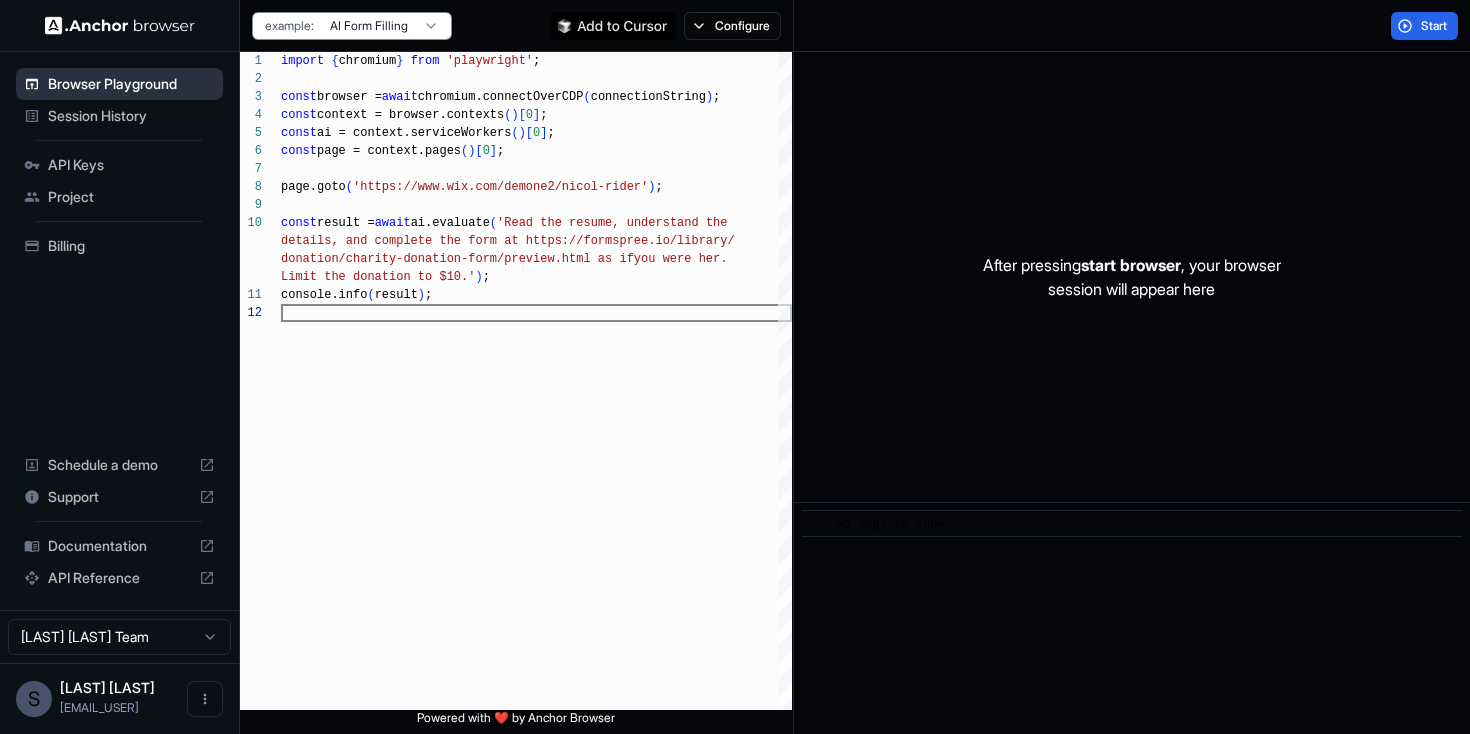 click on "Browser Playground" at bounding box center [131, 84] 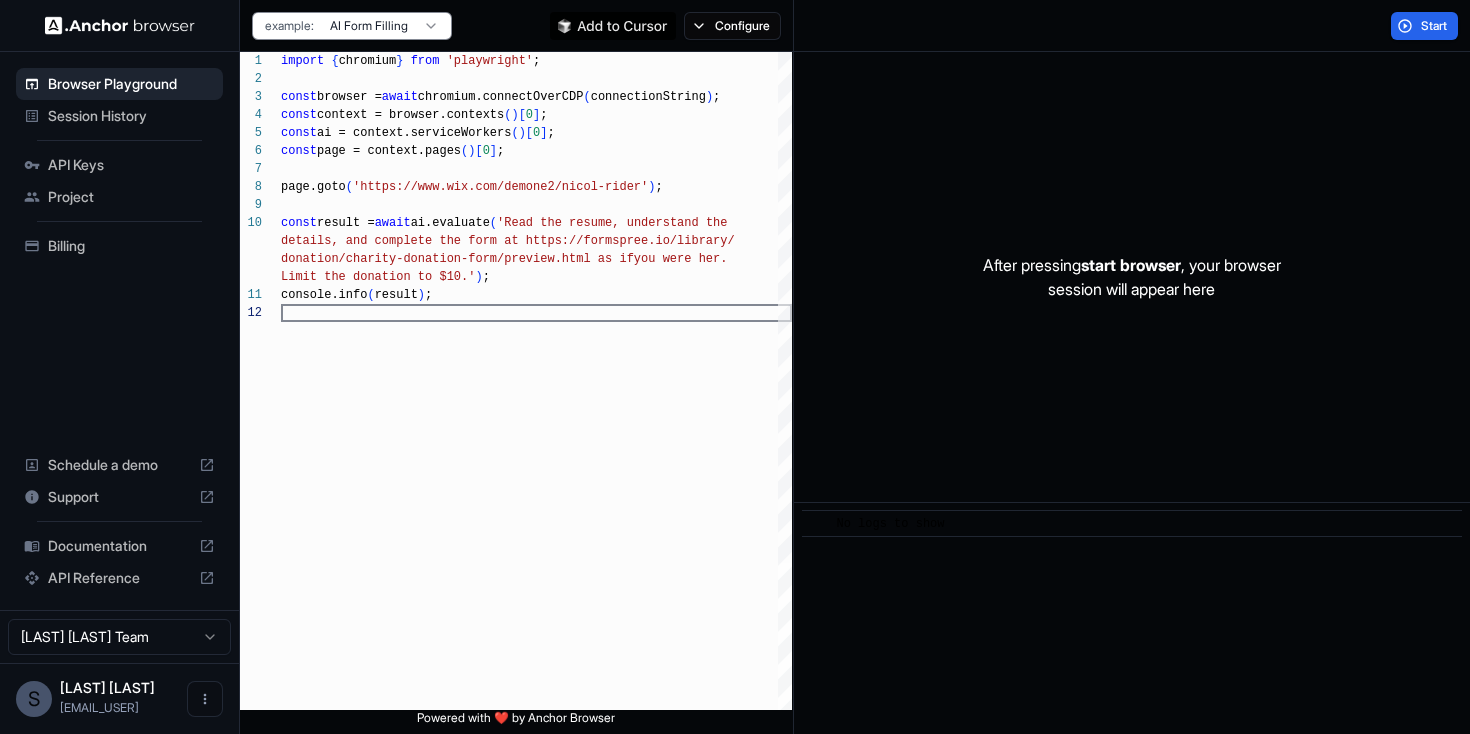 click on "Project" at bounding box center [131, 197] 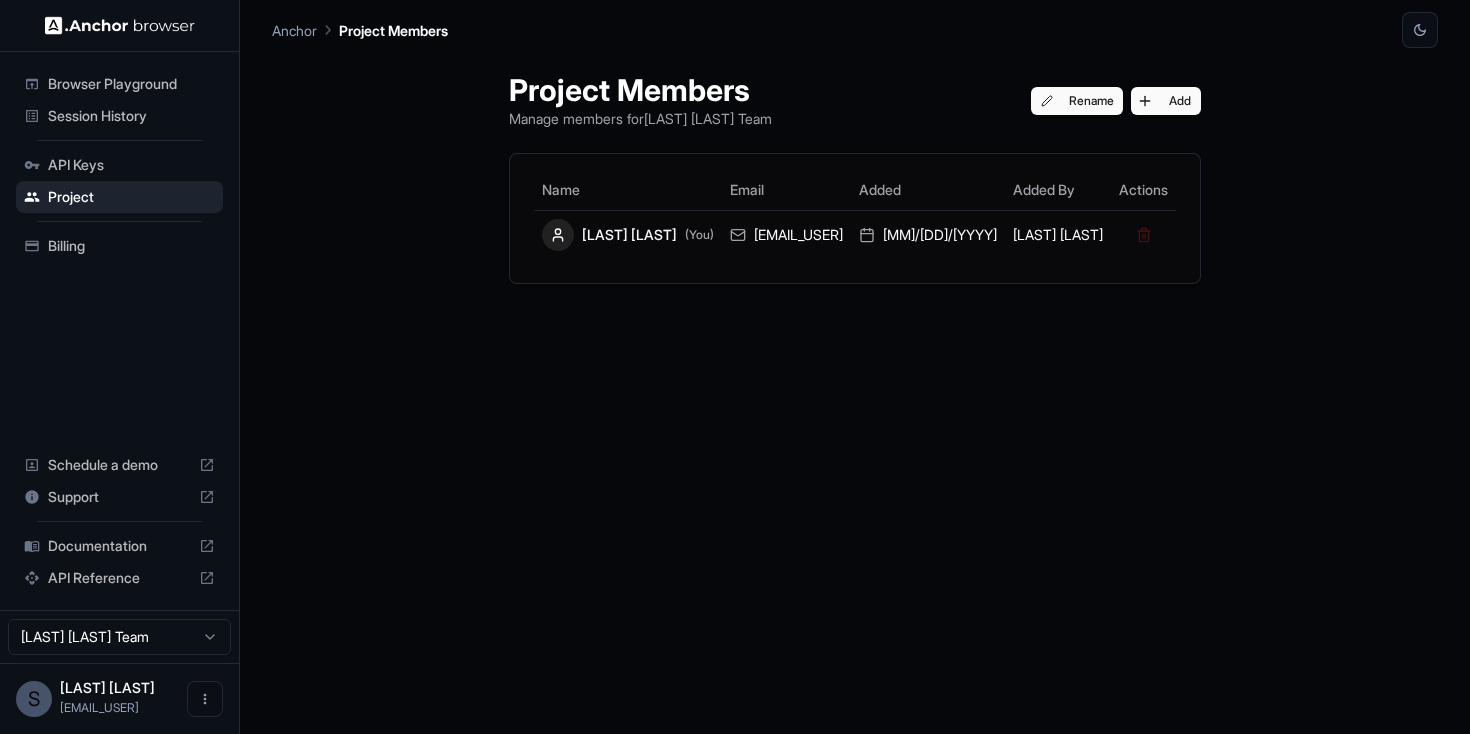 click on "Billing" at bounding box center [131, 246] 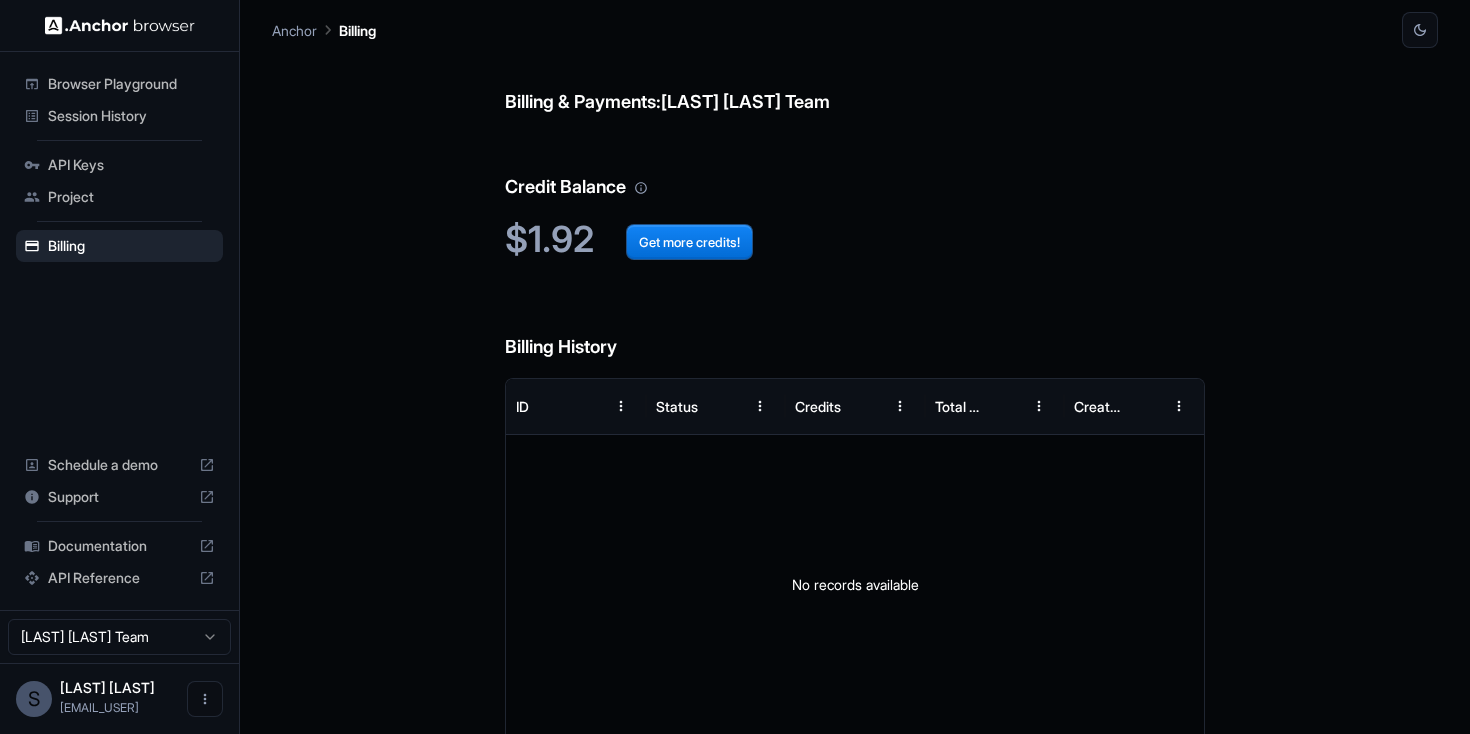 click on "API Keys" at bounding box center [131, 165] 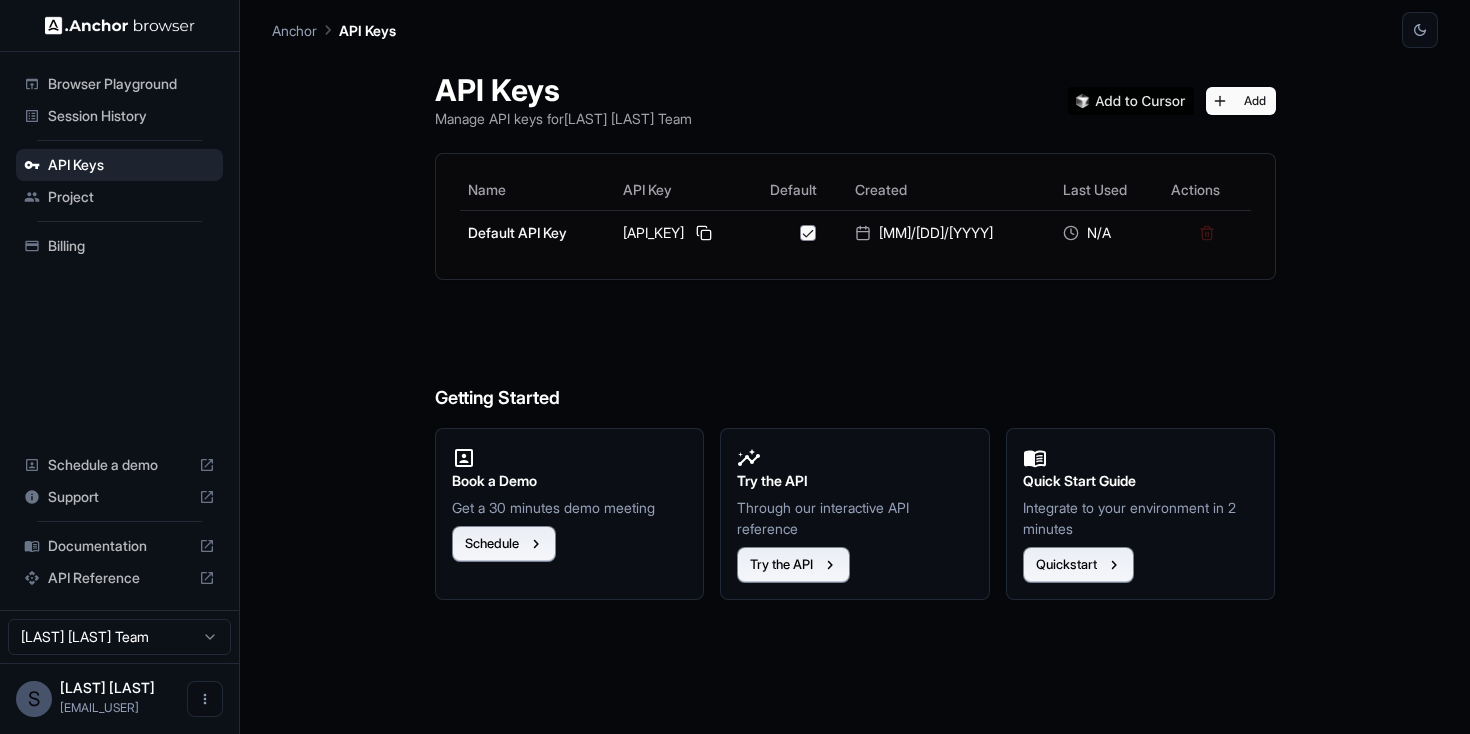 click on "Session History" at bounding box center (131, 116) 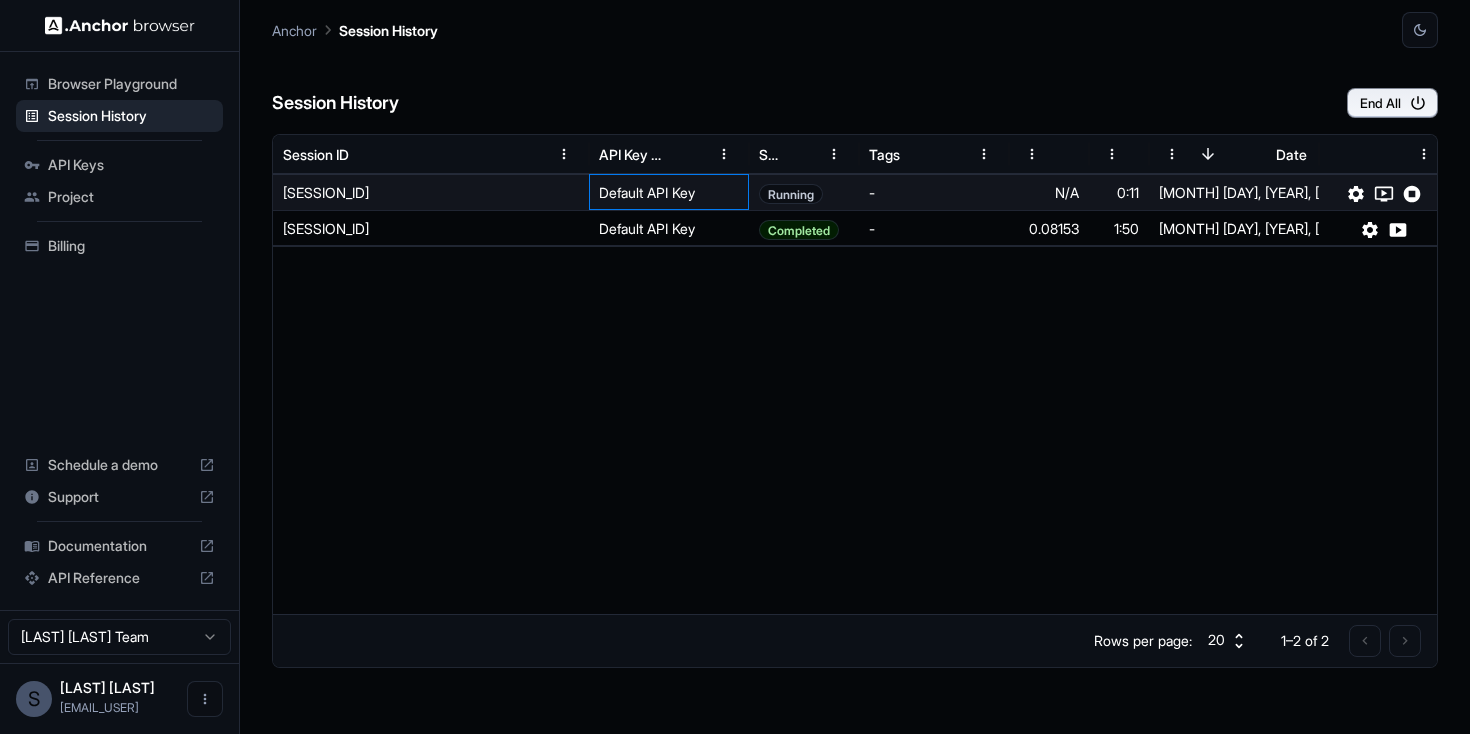 click on "Default API Key" at bounding box center [669, 192] 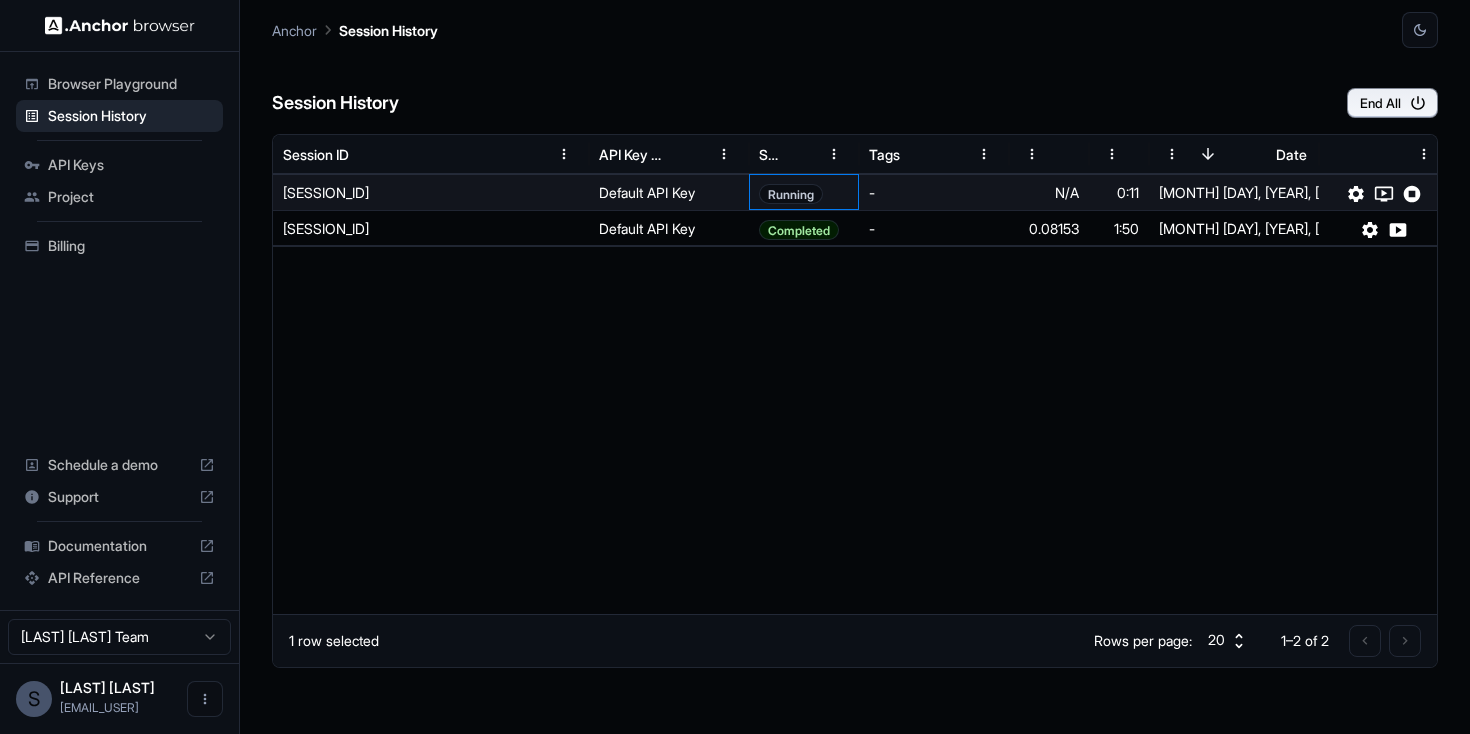 click on "Running" at bounding box center (791, 194) 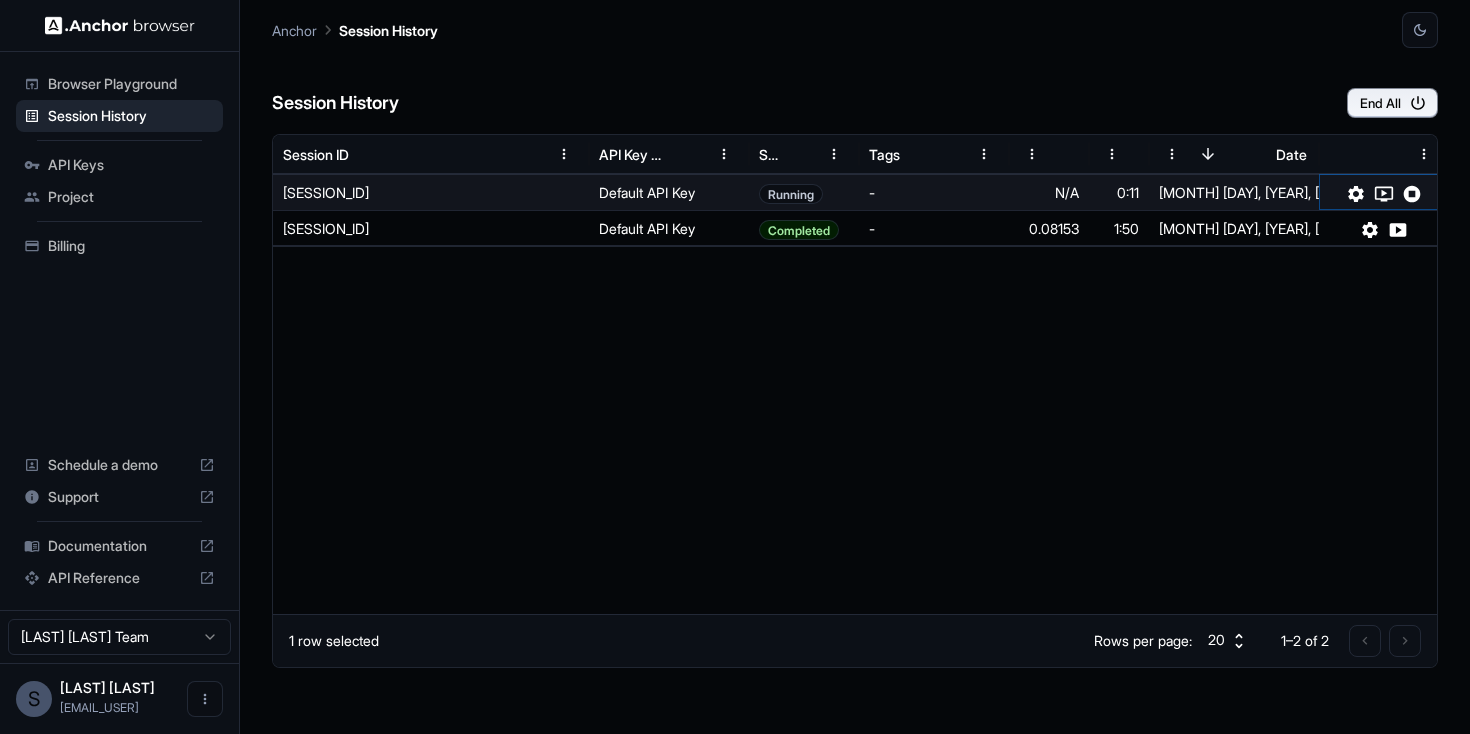 click 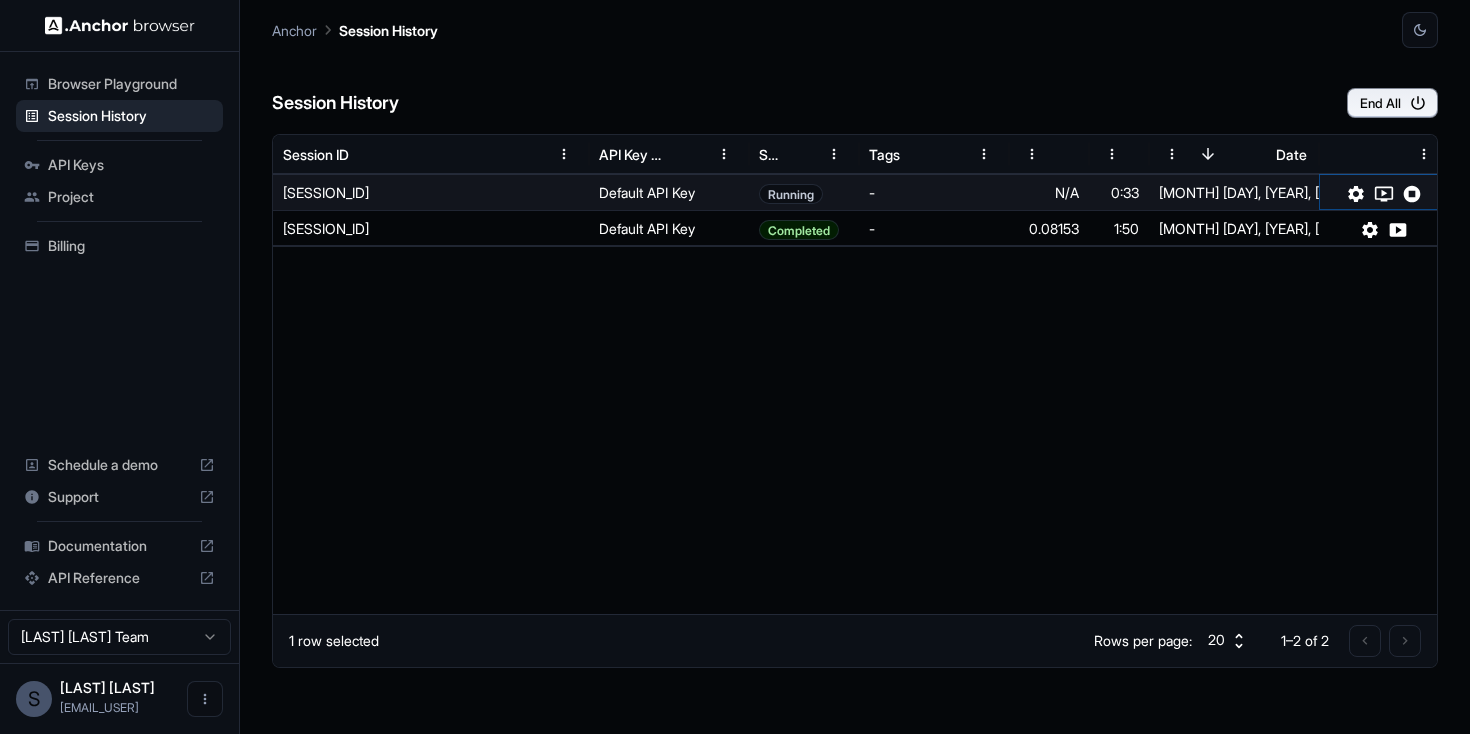 click 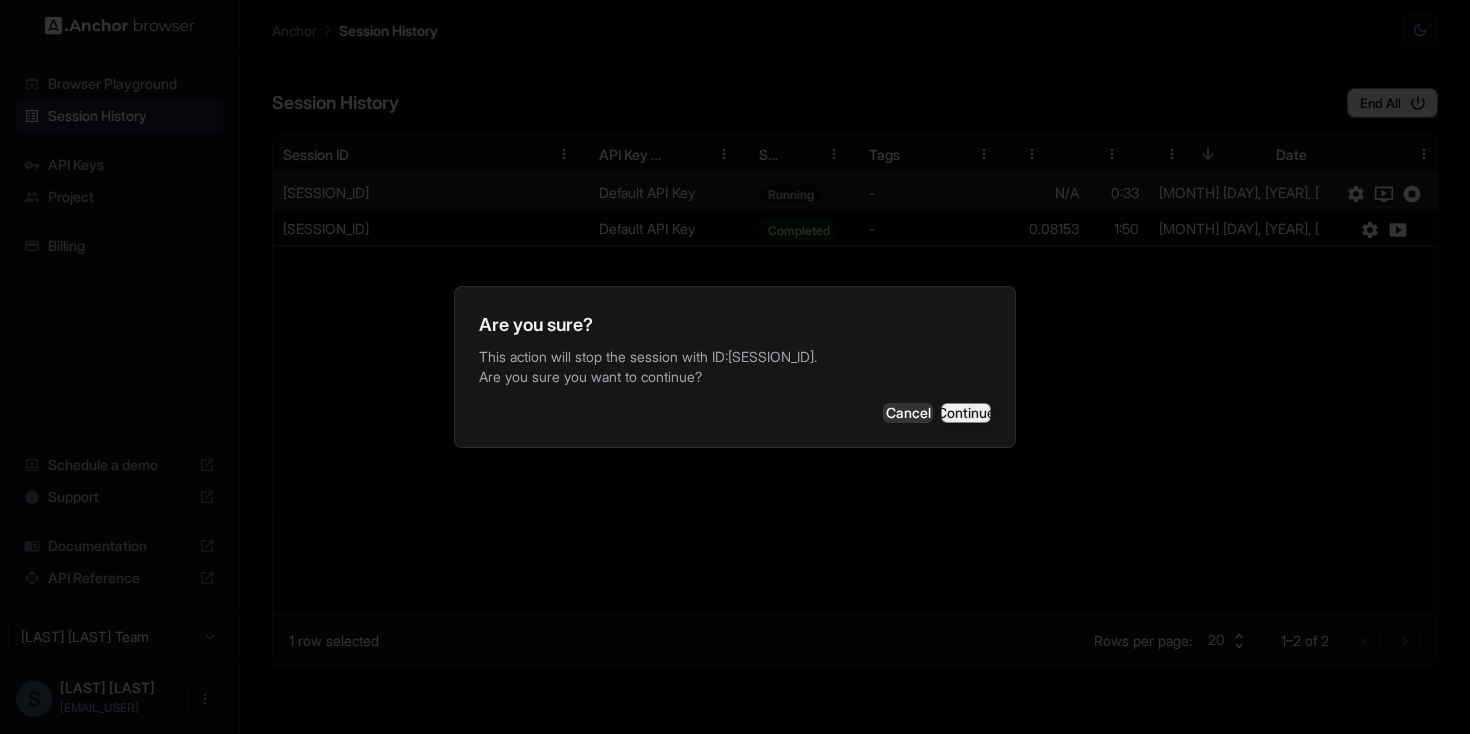 click on "Continue" at bounding box center (966, 413) 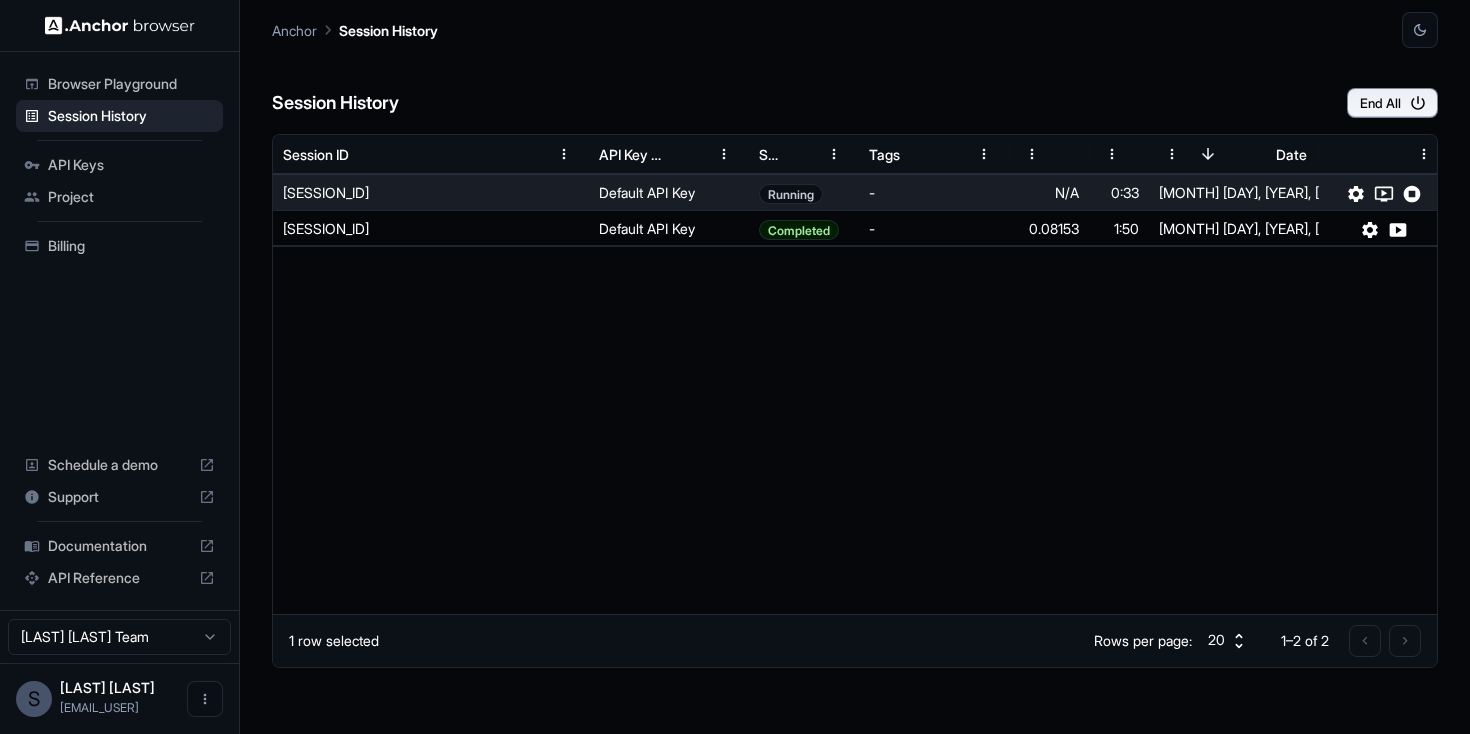 click at bounding box center (861, 430) 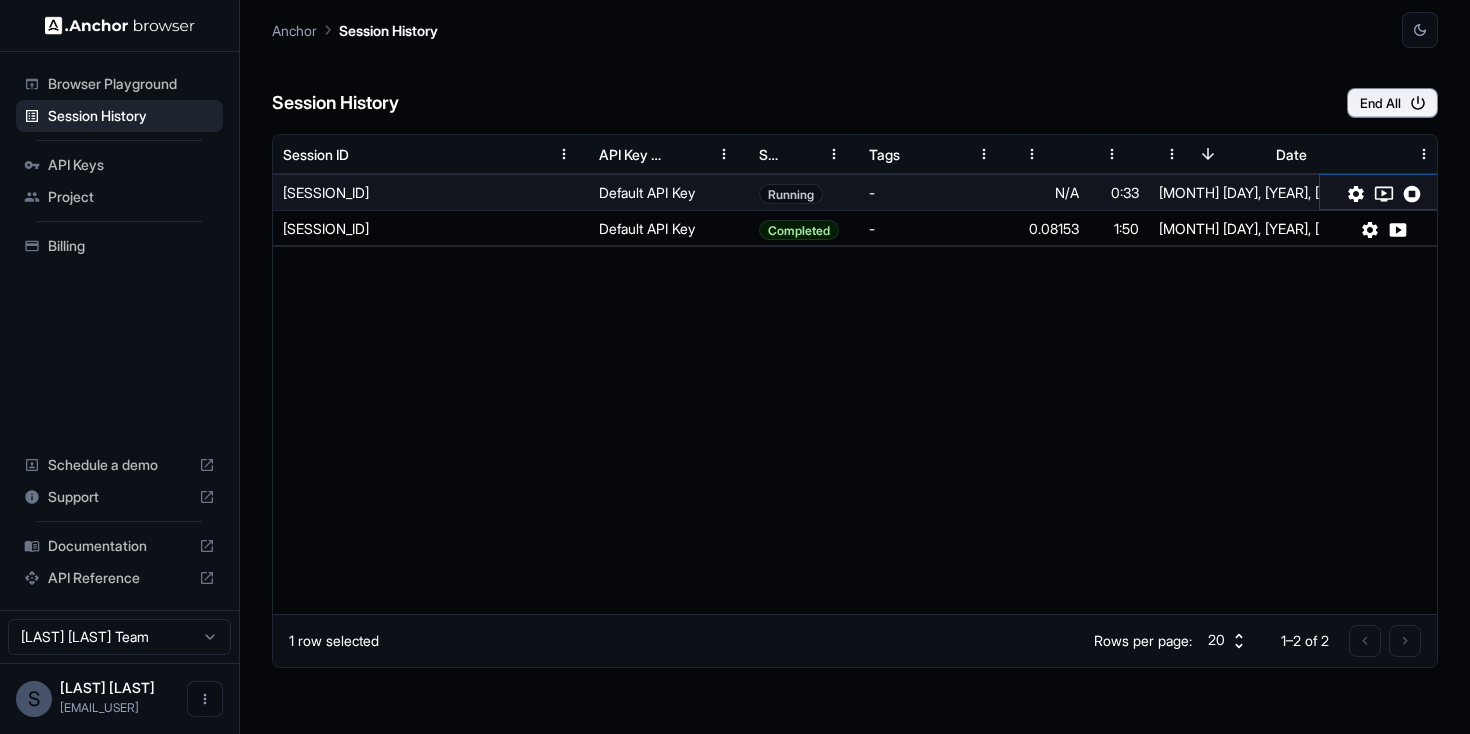 click 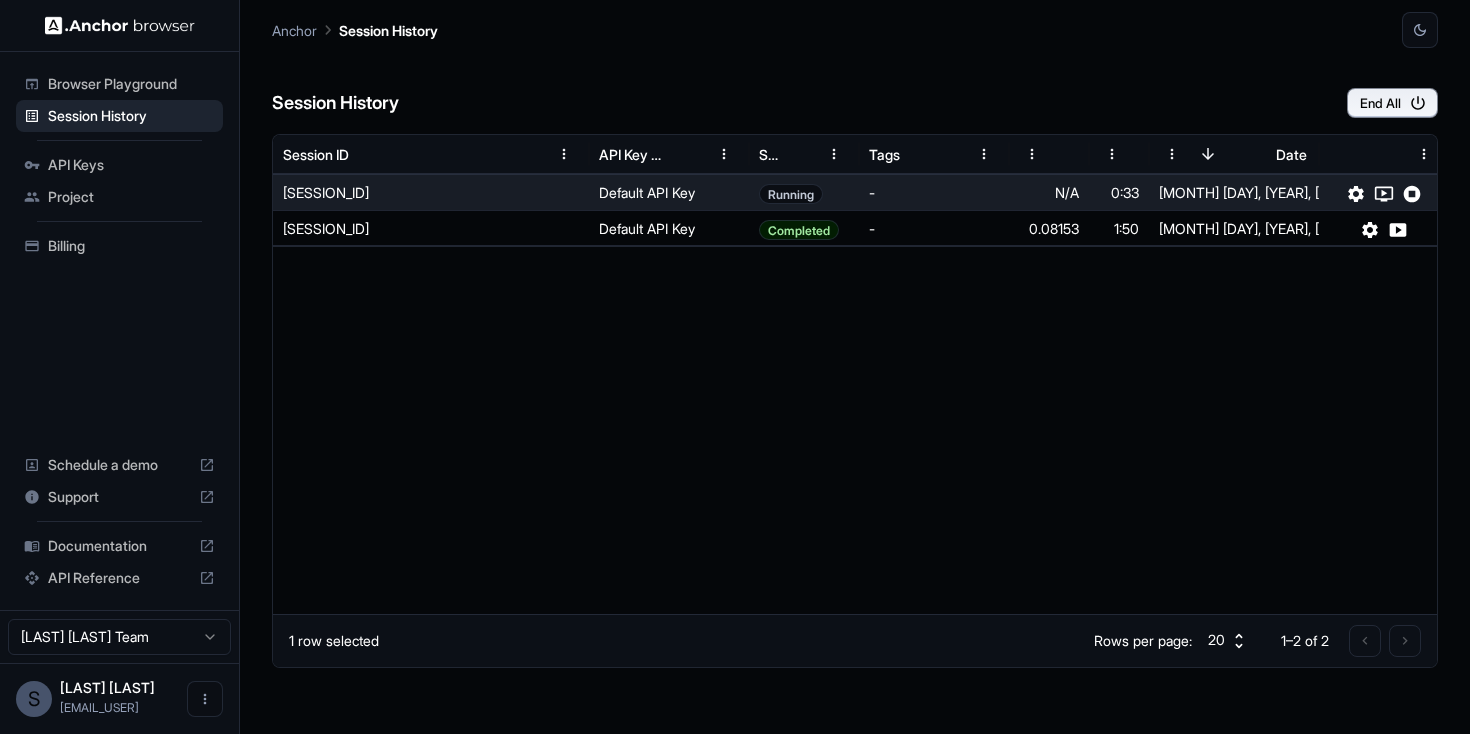 click at bounding box center (861, 430) 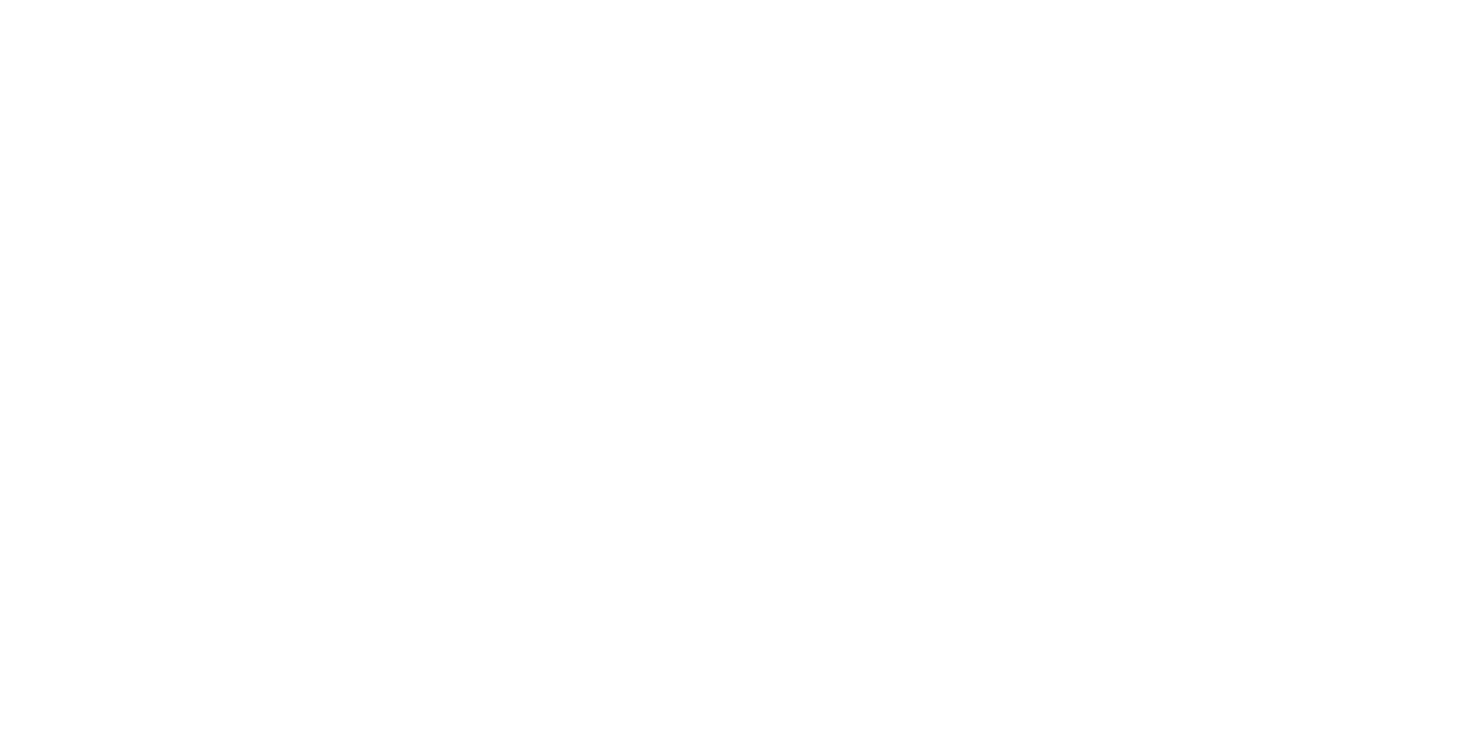 scroll, scrollTop: 0, scrollLeft: 0, axis: both 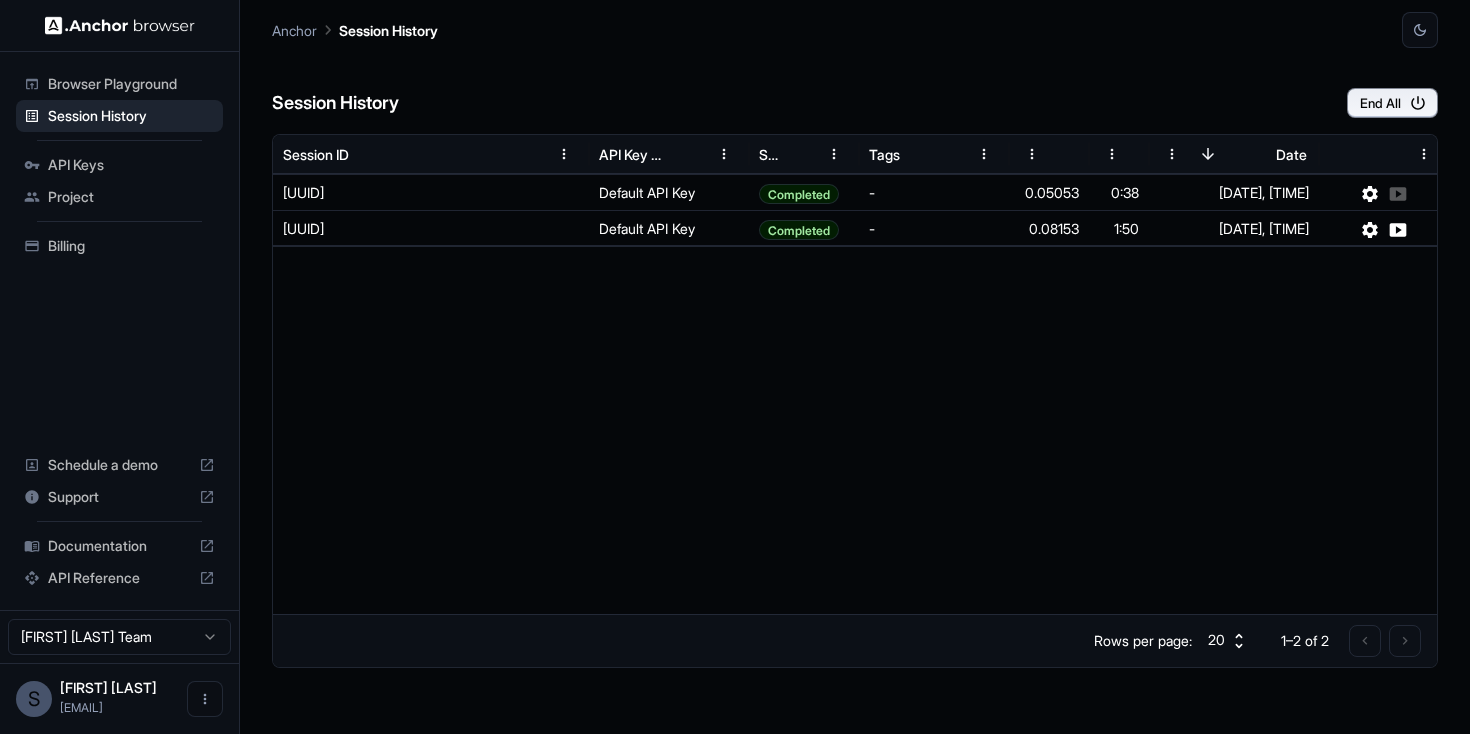 click at bounding box center (861, 430) 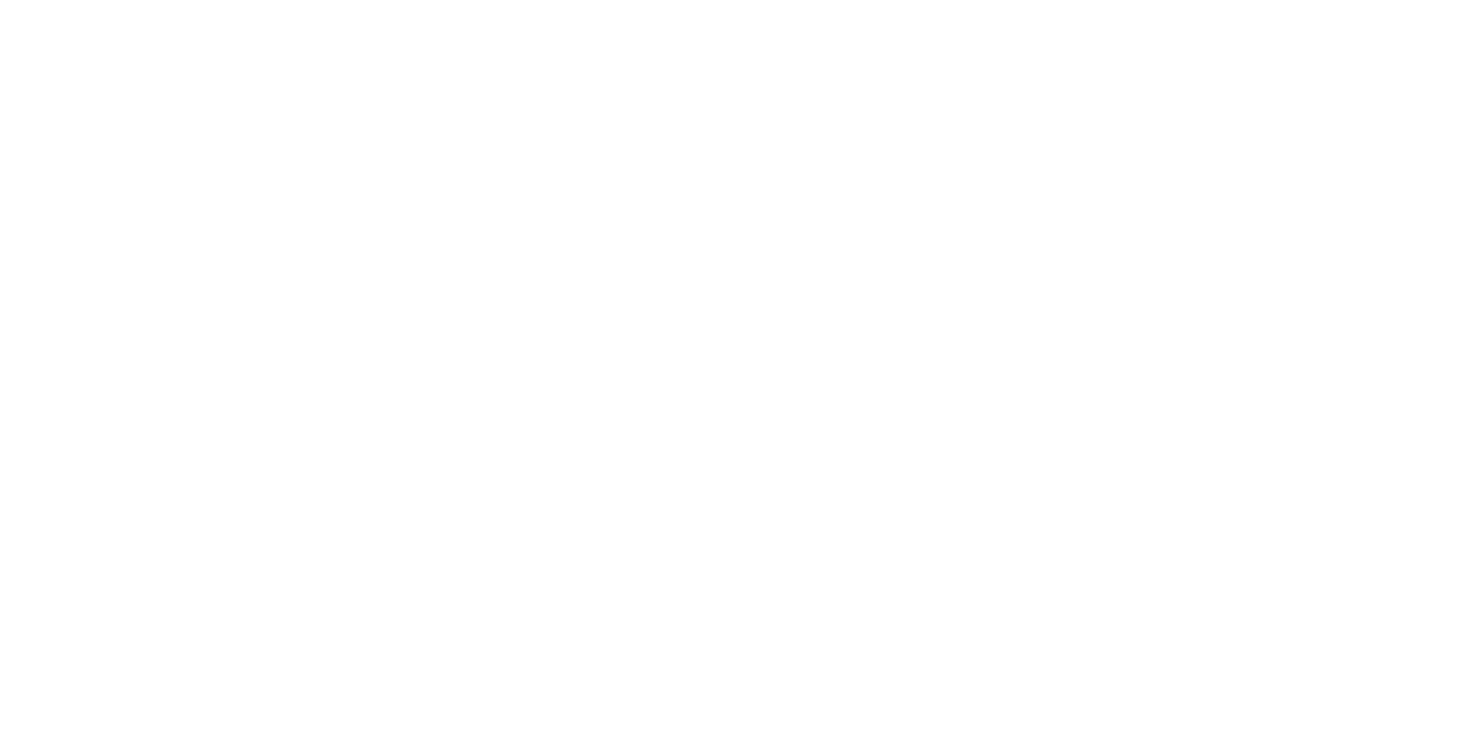 scroll, scrollTop: 0, scrollLeft: 0, axis: both 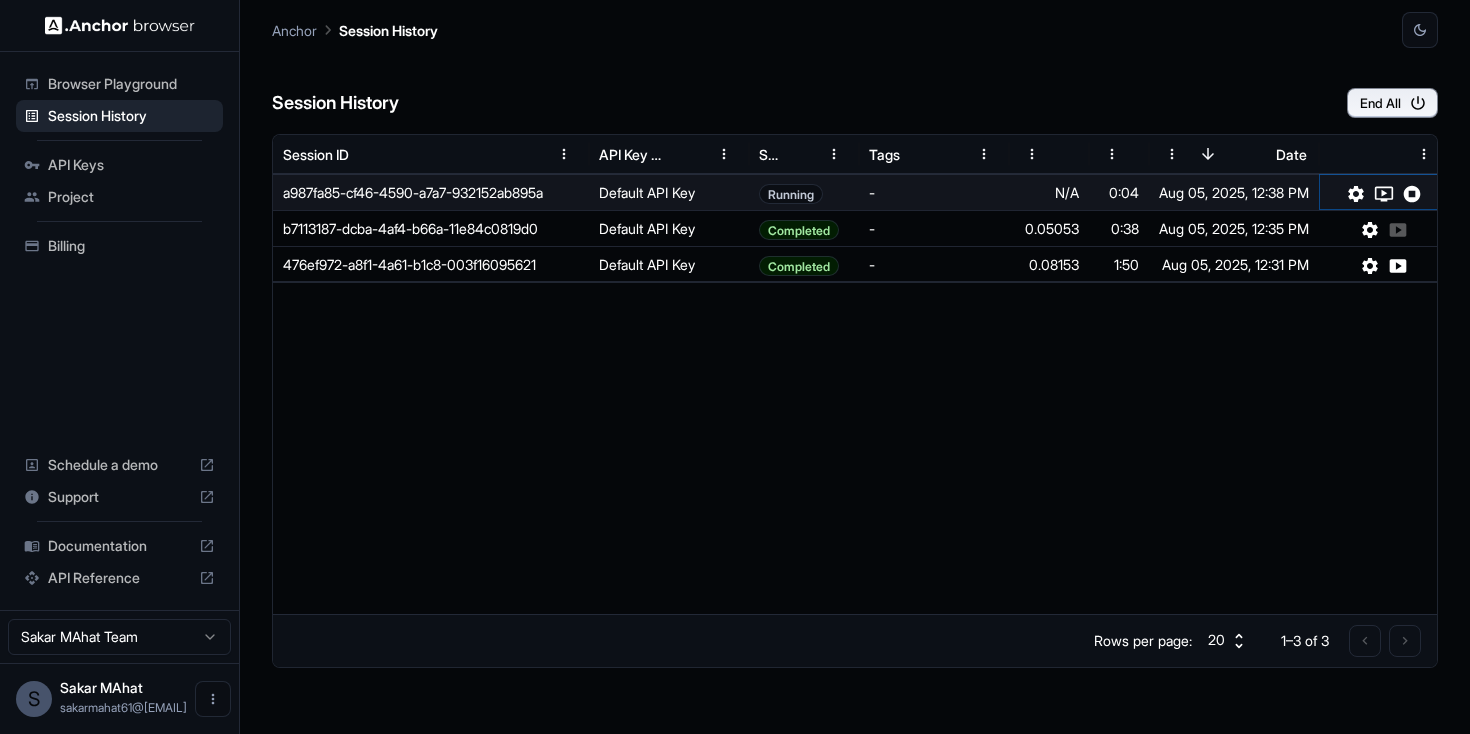 click 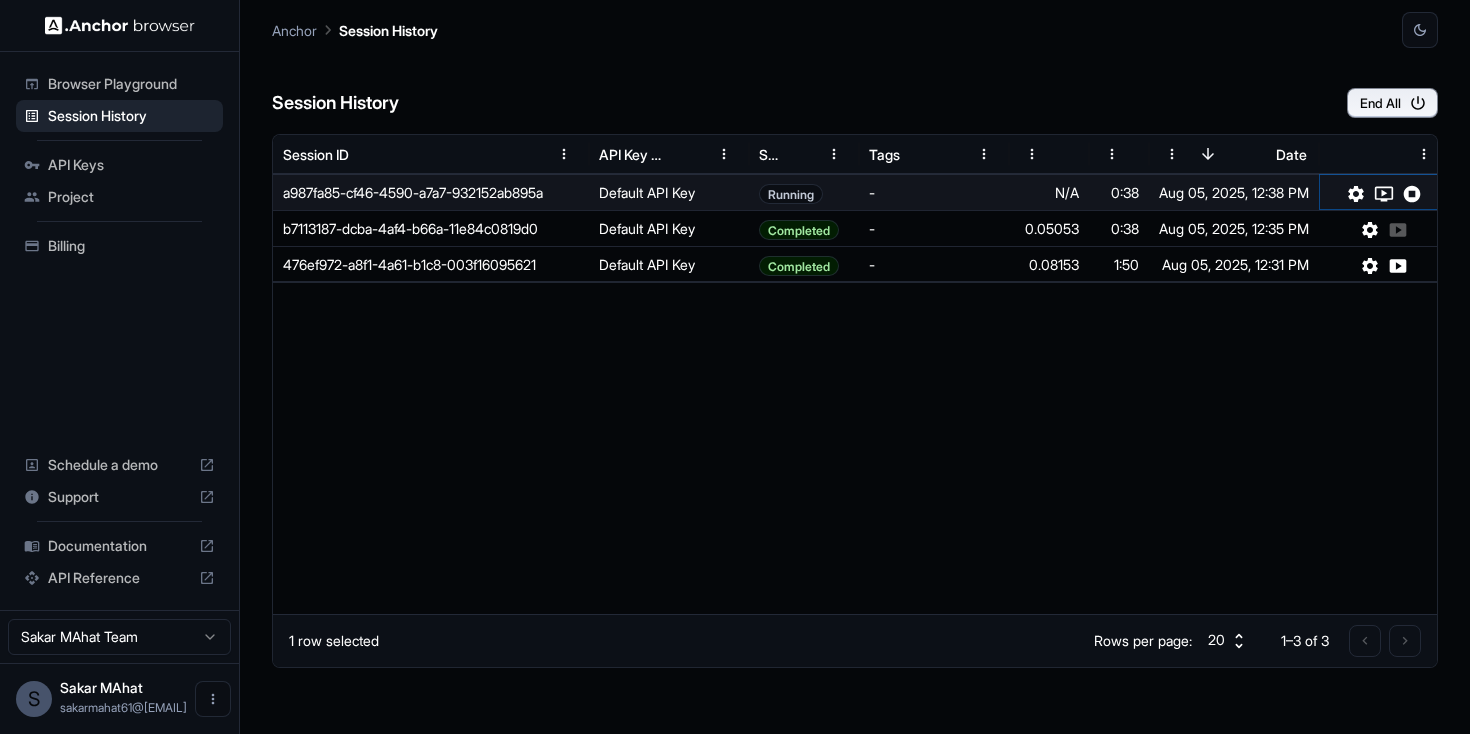 click 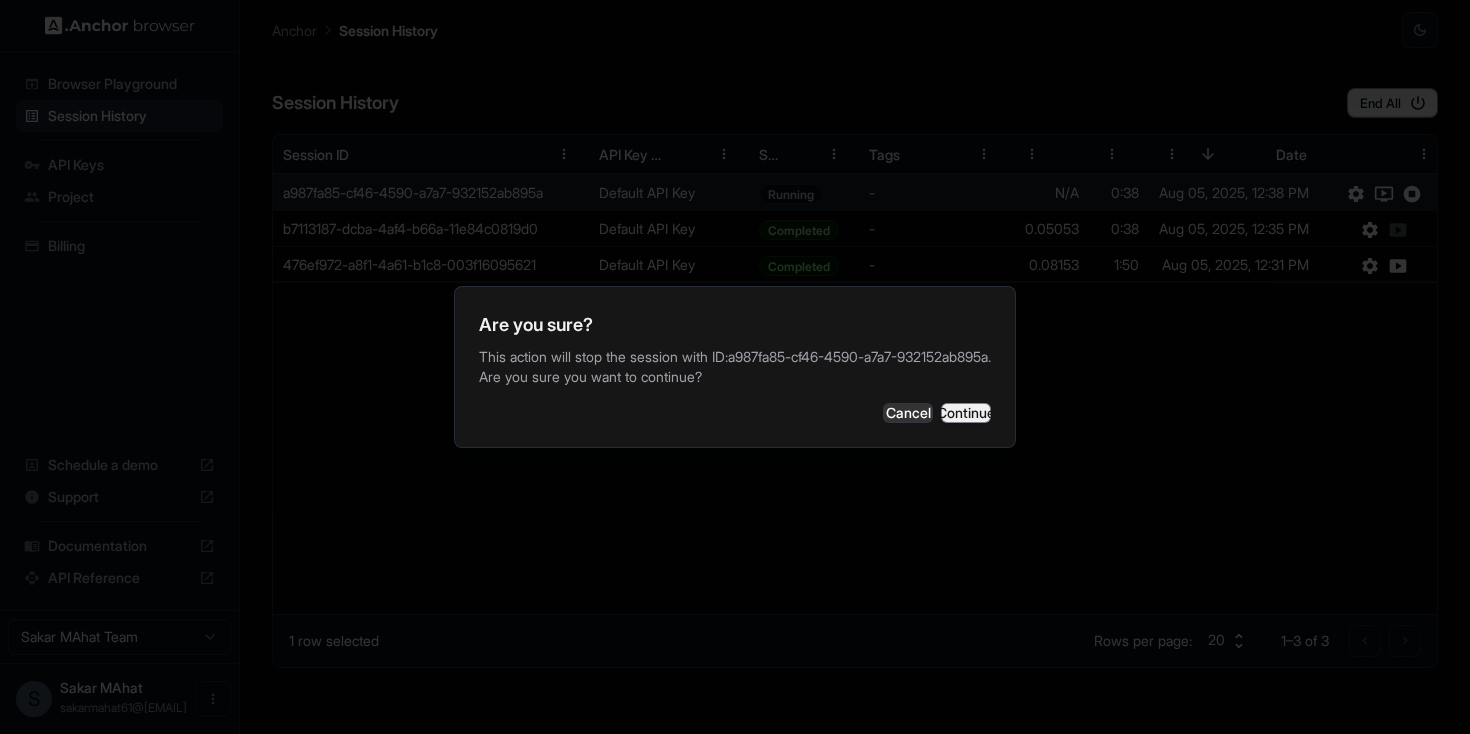 click on "Continue" at bounding box center (966, 413) 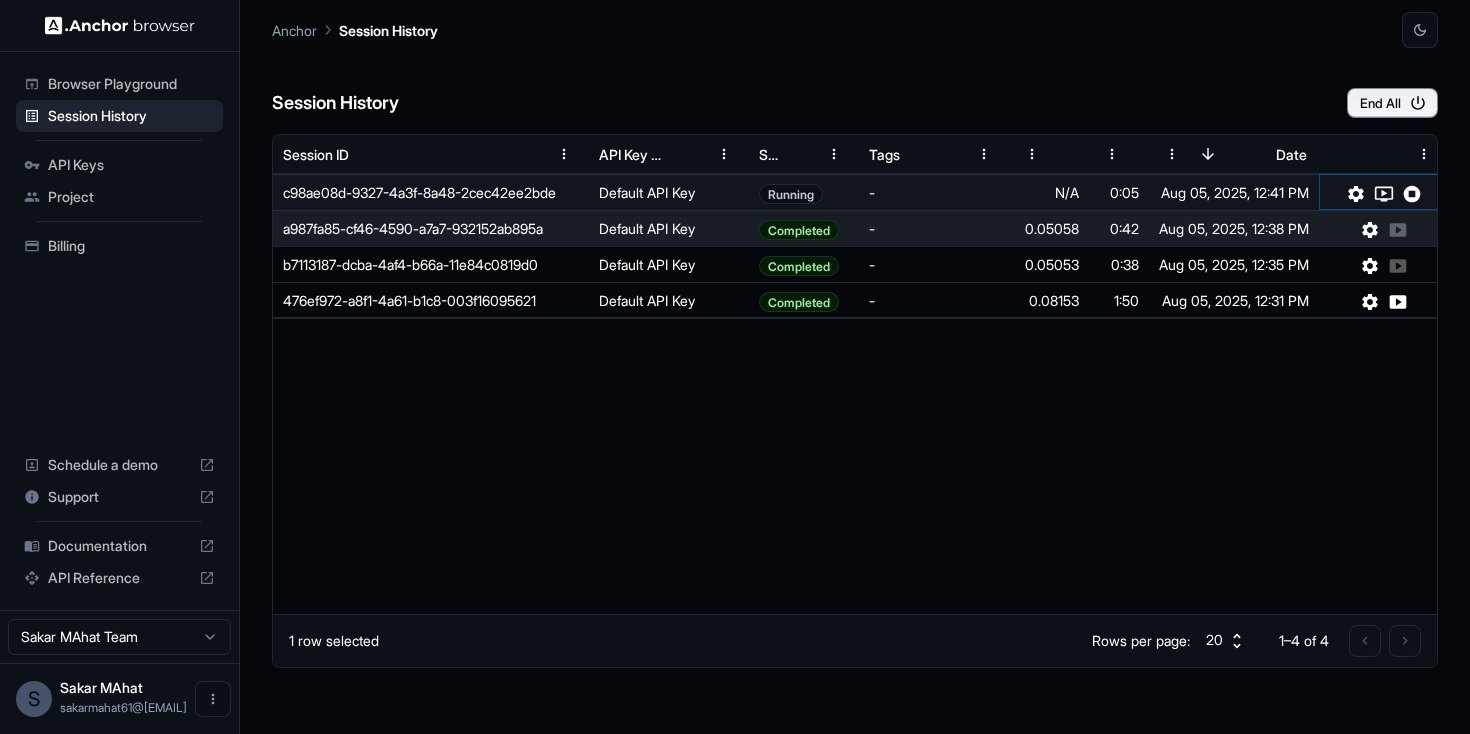 click 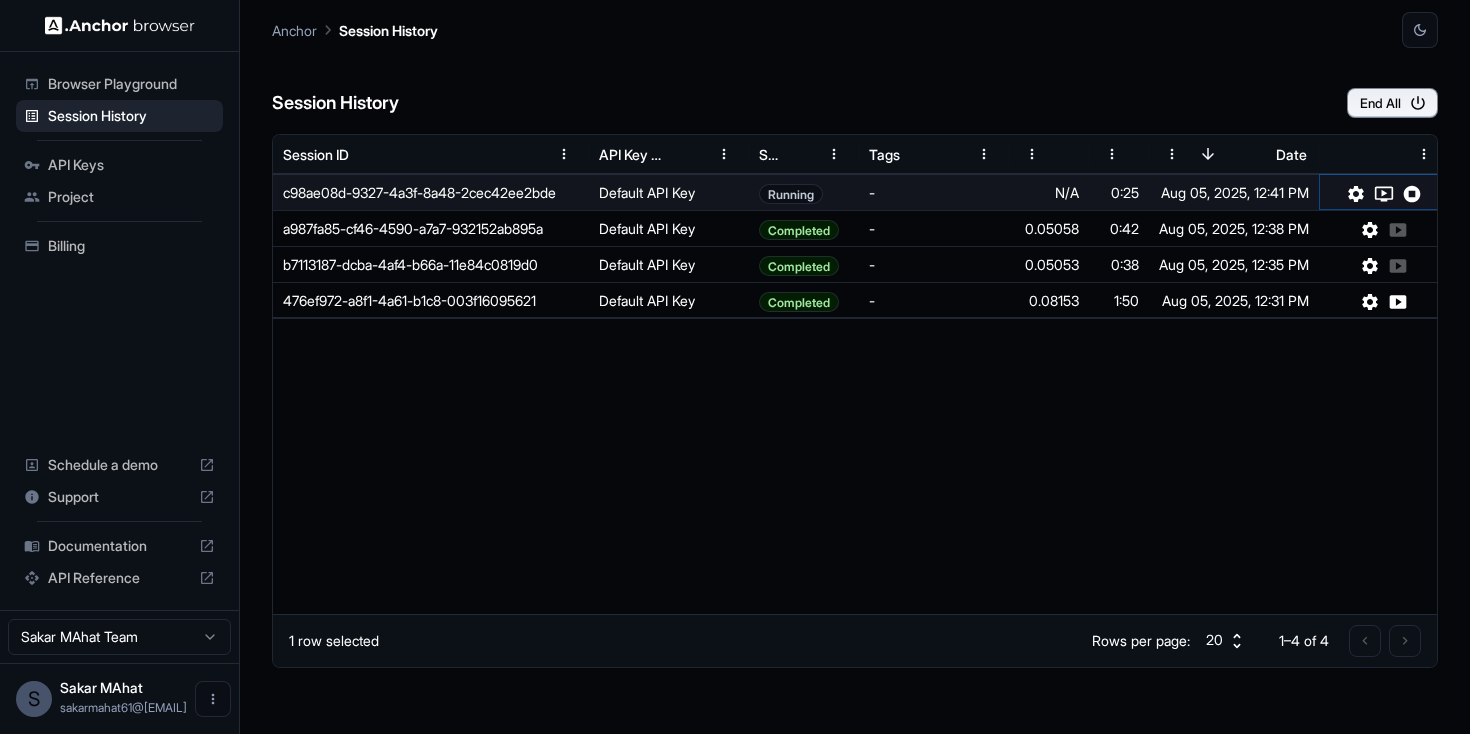 click 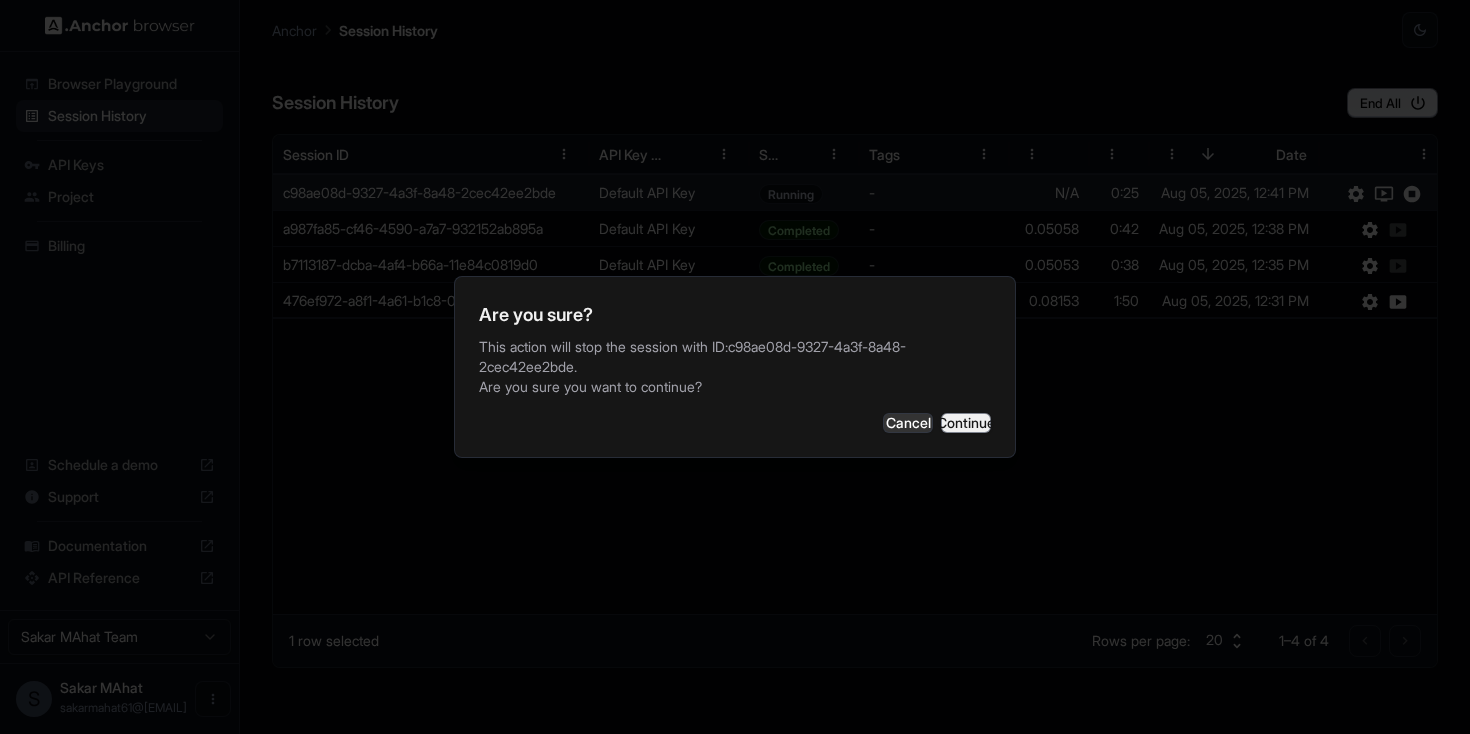 click on "Continue" at bounding box center [966, 423] 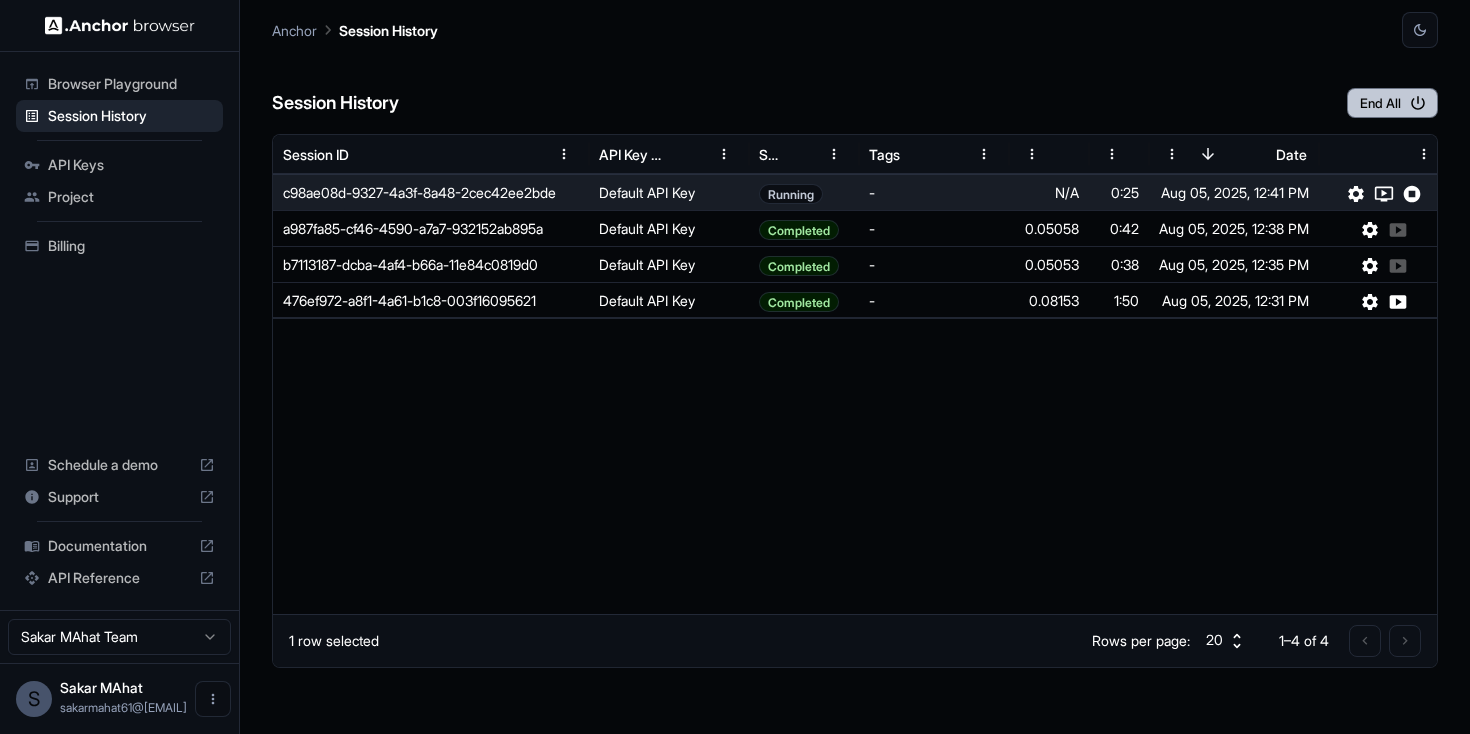 click on "End All" at bounding box center [1392, 103] 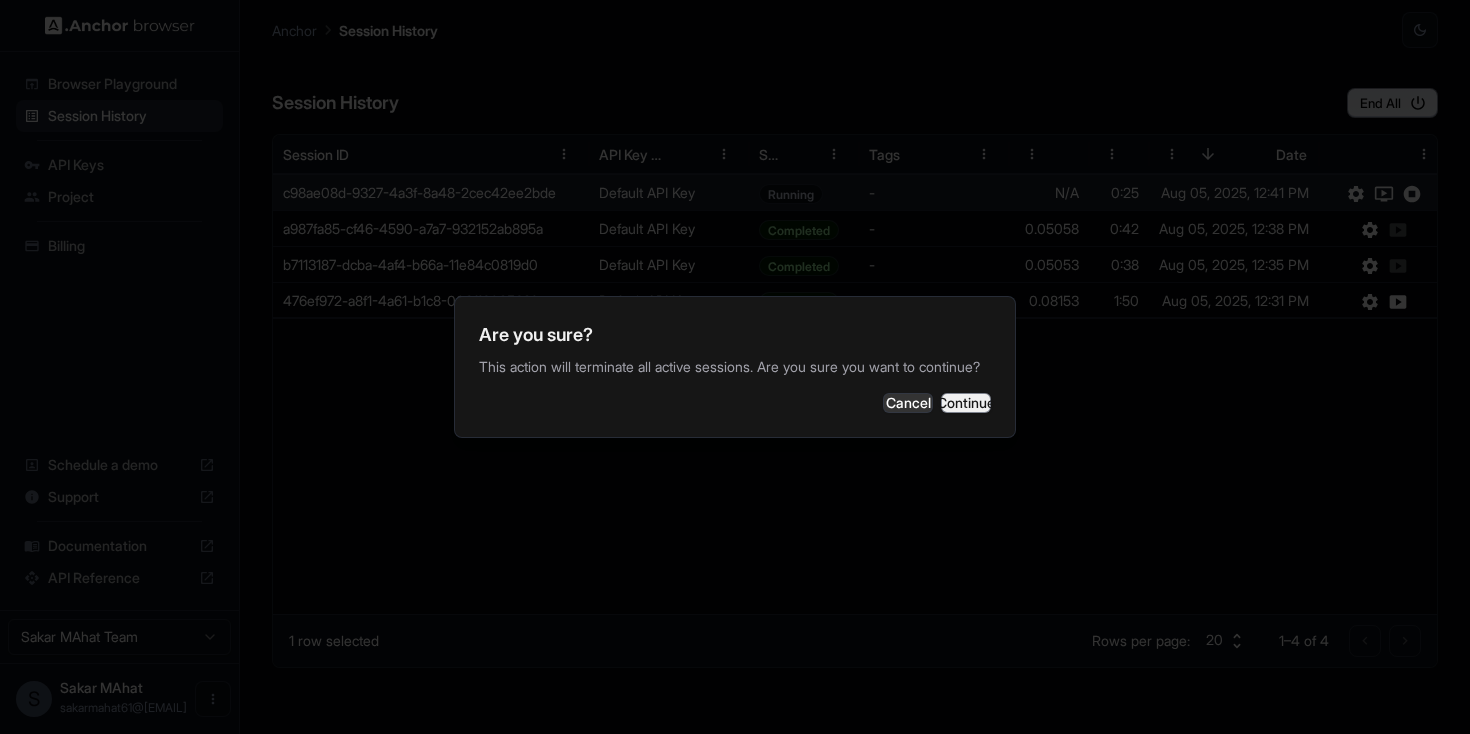 click on "Continue" at bounding box center (966, 403) 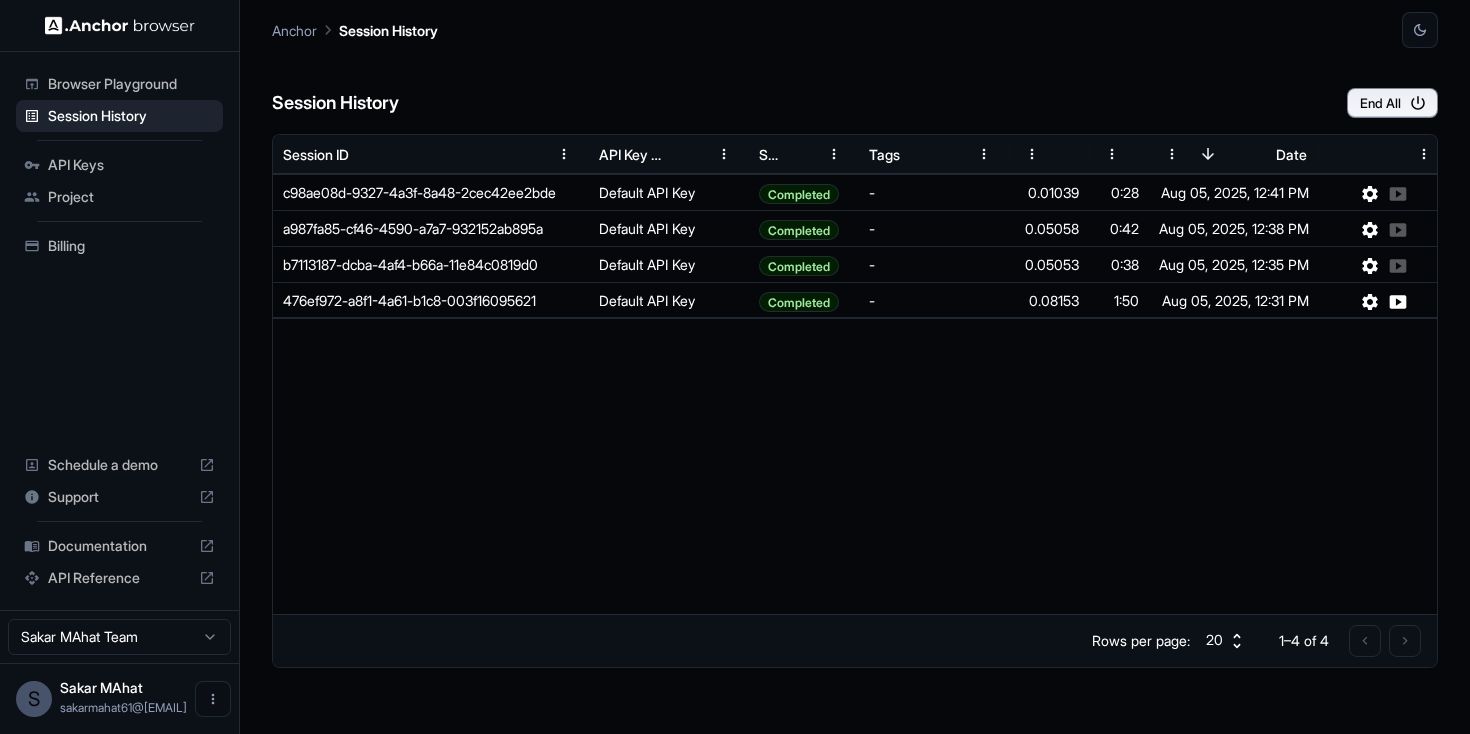 click on "Session History End All" at bounding box center (855, 83) 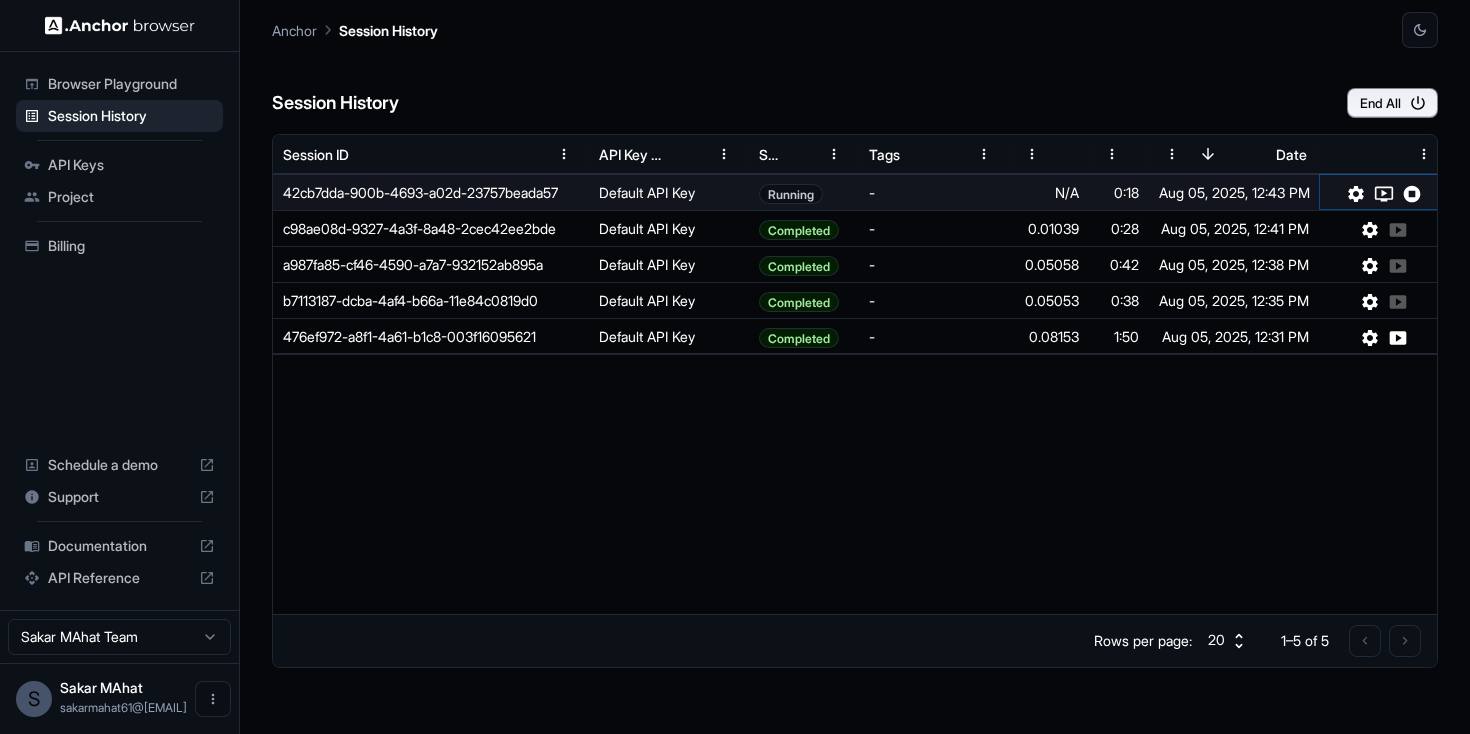 click 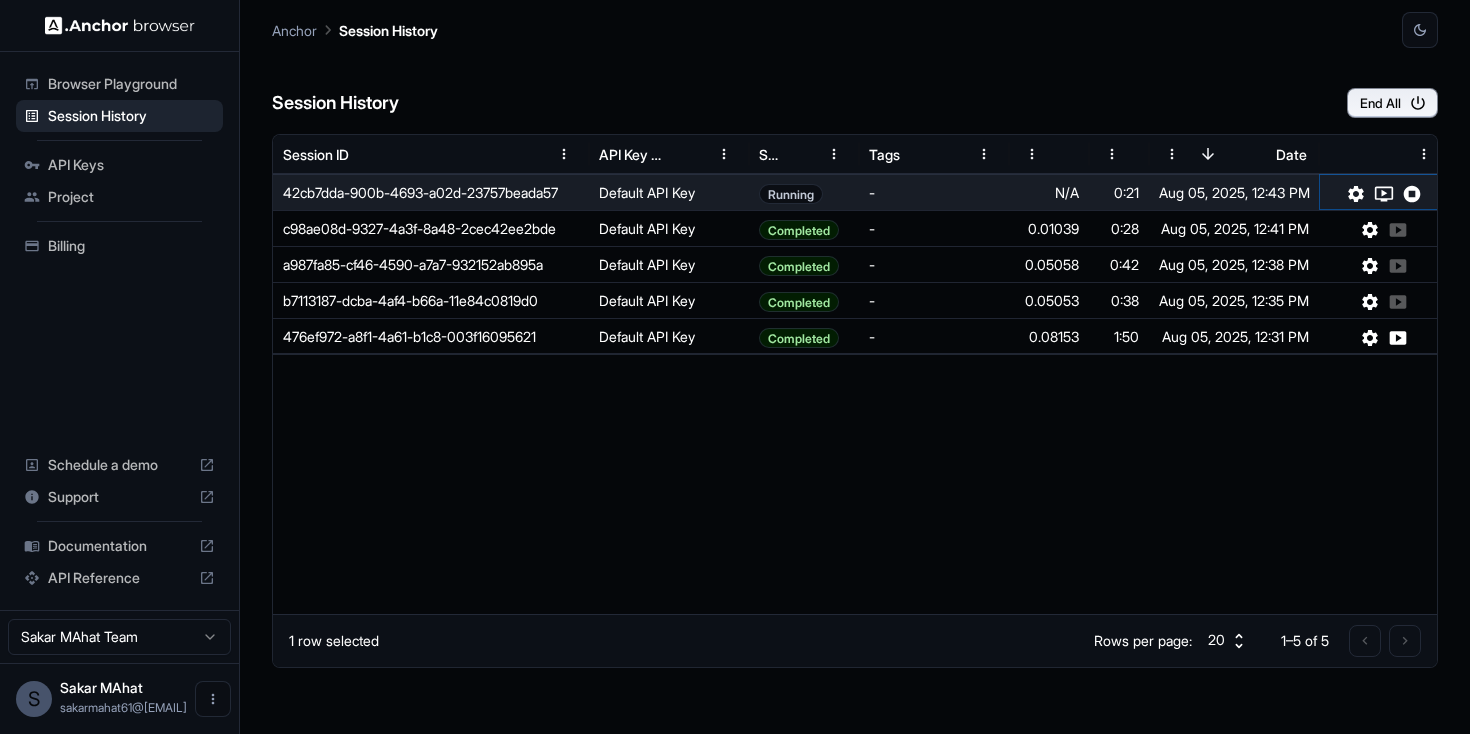 type 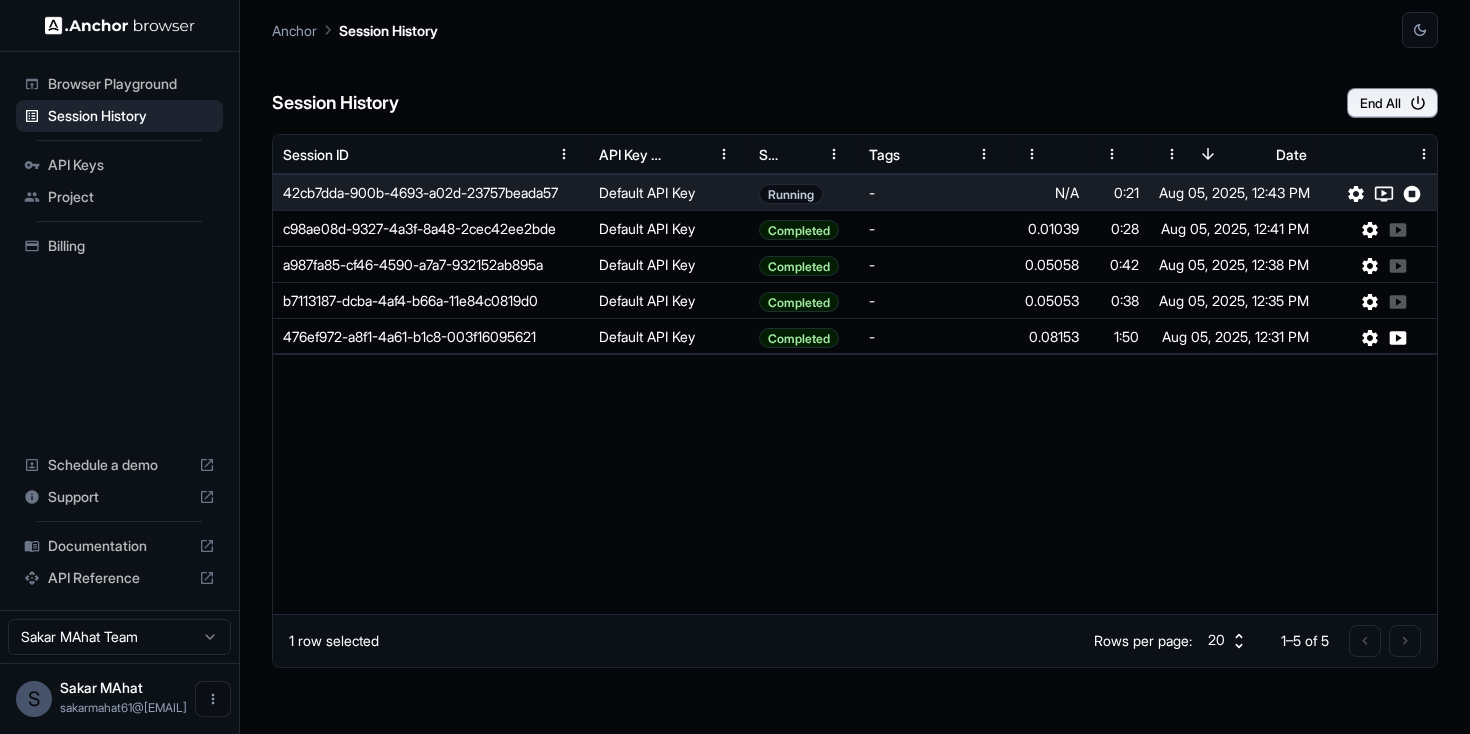 click at bounding box center [861, 484] 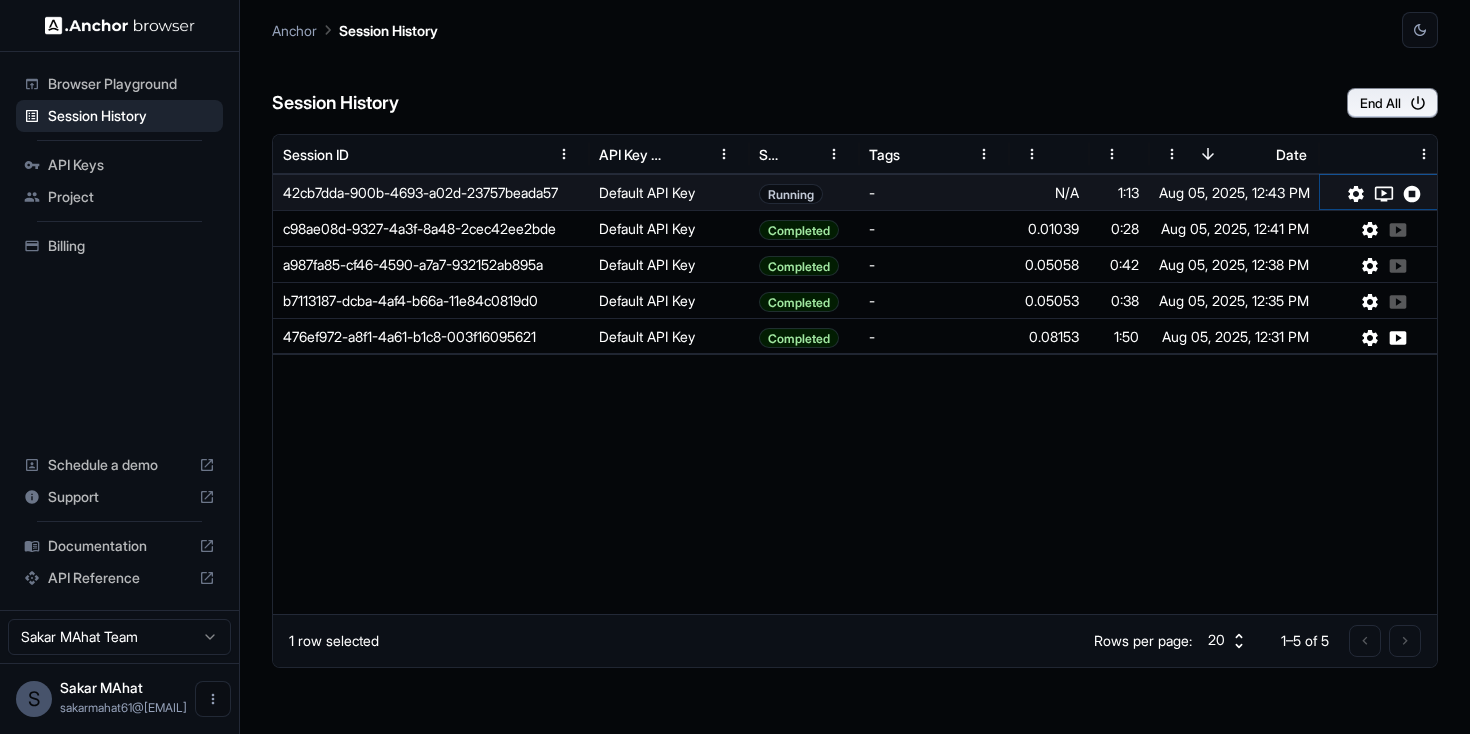 click 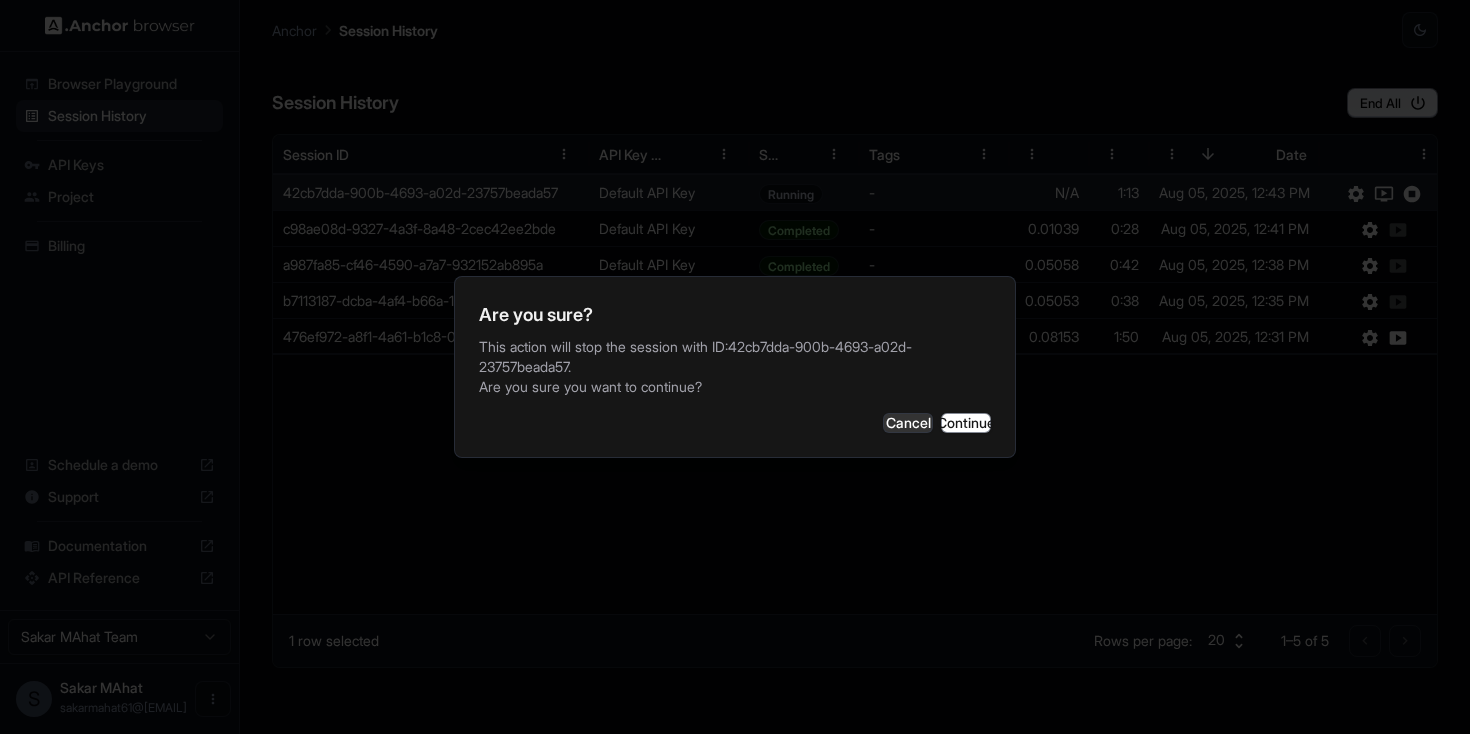 drag, startPoint x: 934, startPoint y: 425, endPoint x: 947, endPoint y: 462, distance: 39.217342 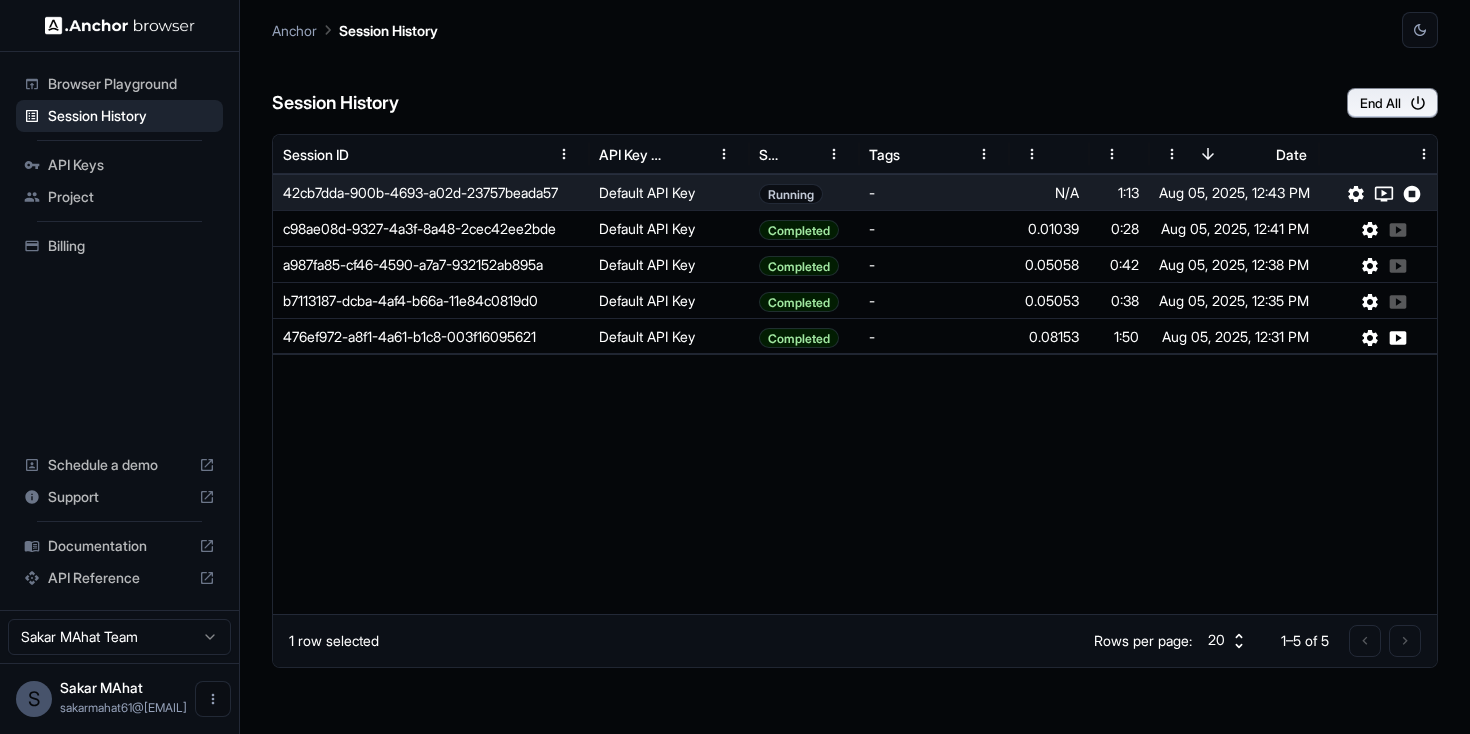 click on "Billing" at bounding box center [131, 246] 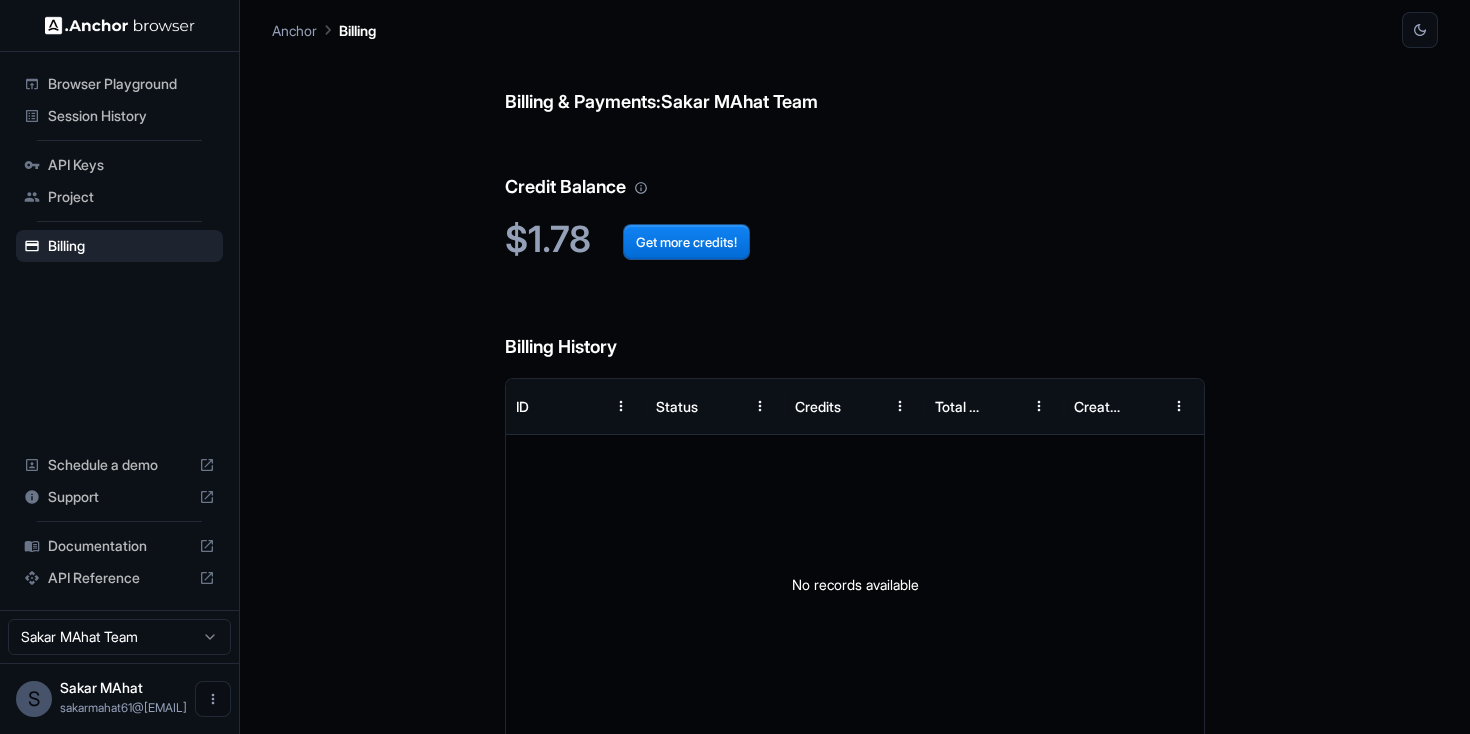click on "$1.78 Get more credits!" at bounding box center (855, 239) 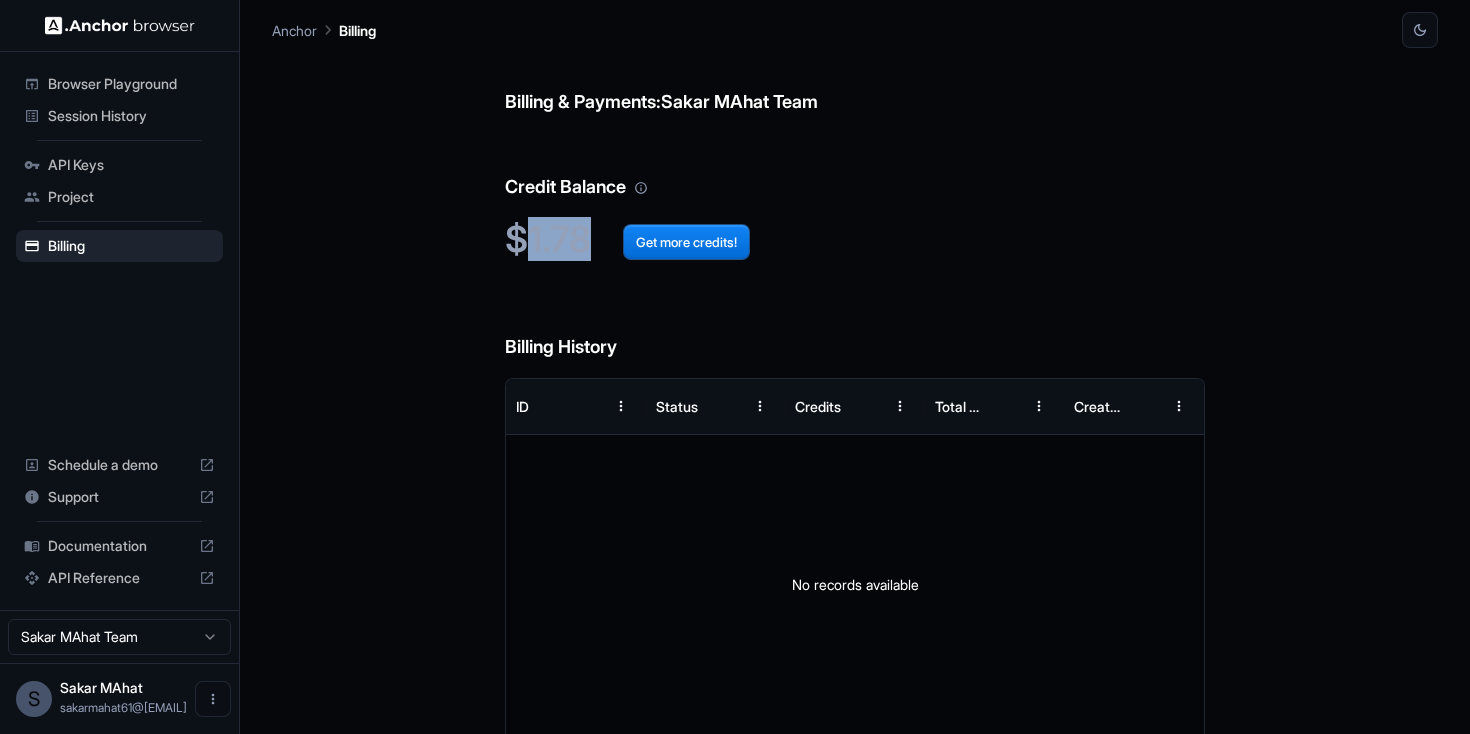 click on "$1.78 Get more credits!" at bounding box center (855, 239) 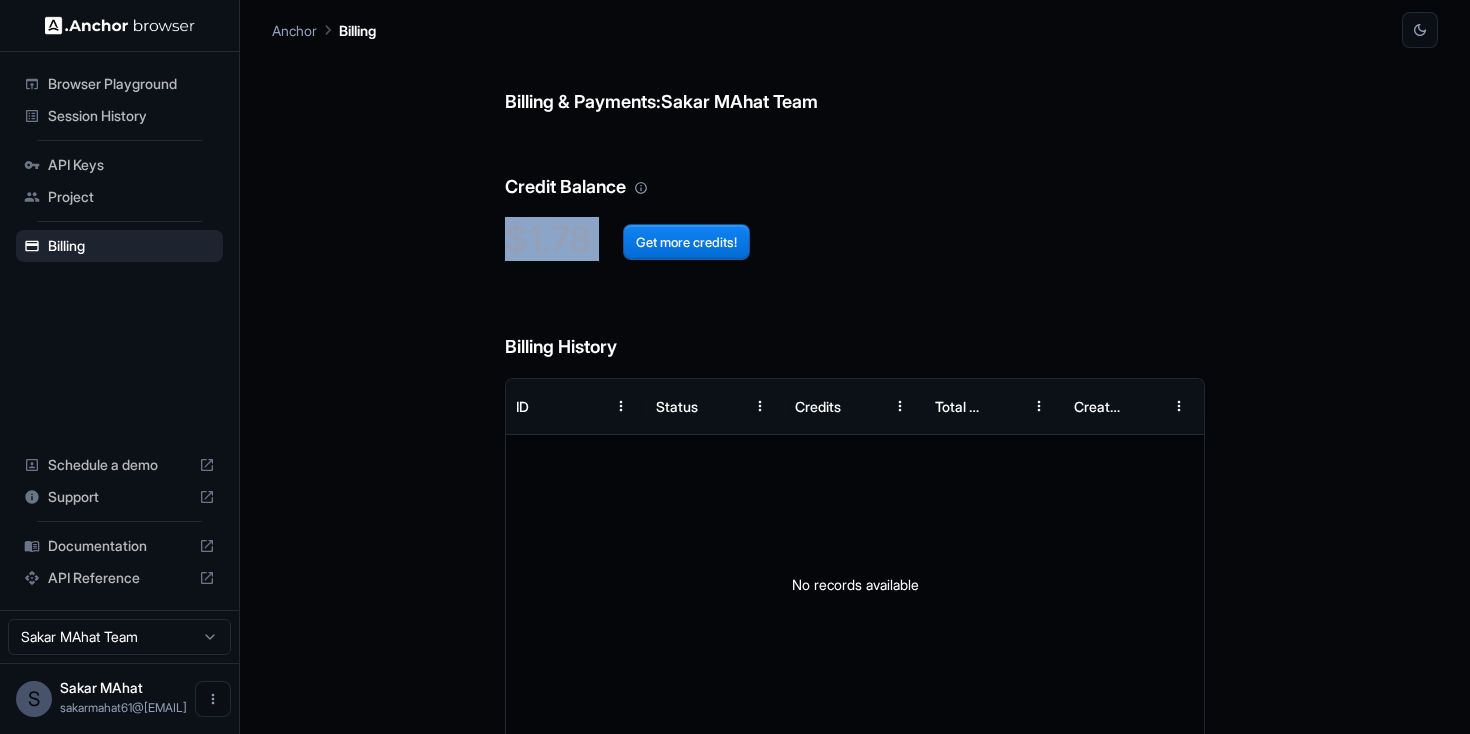 click on "$1.78 Get more credits!" at bounding box center (855, 239) 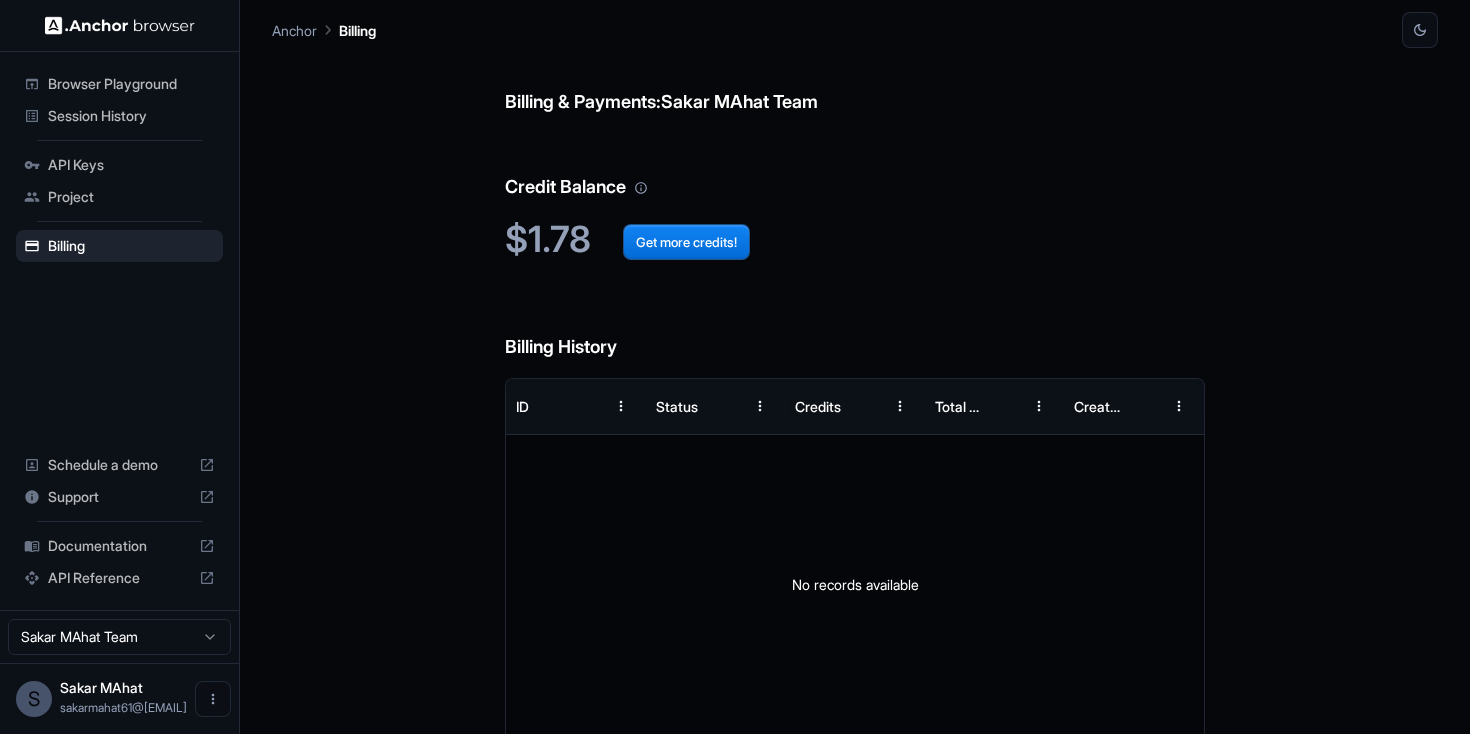 click on "Billing History" at bounding box center (855, 327) 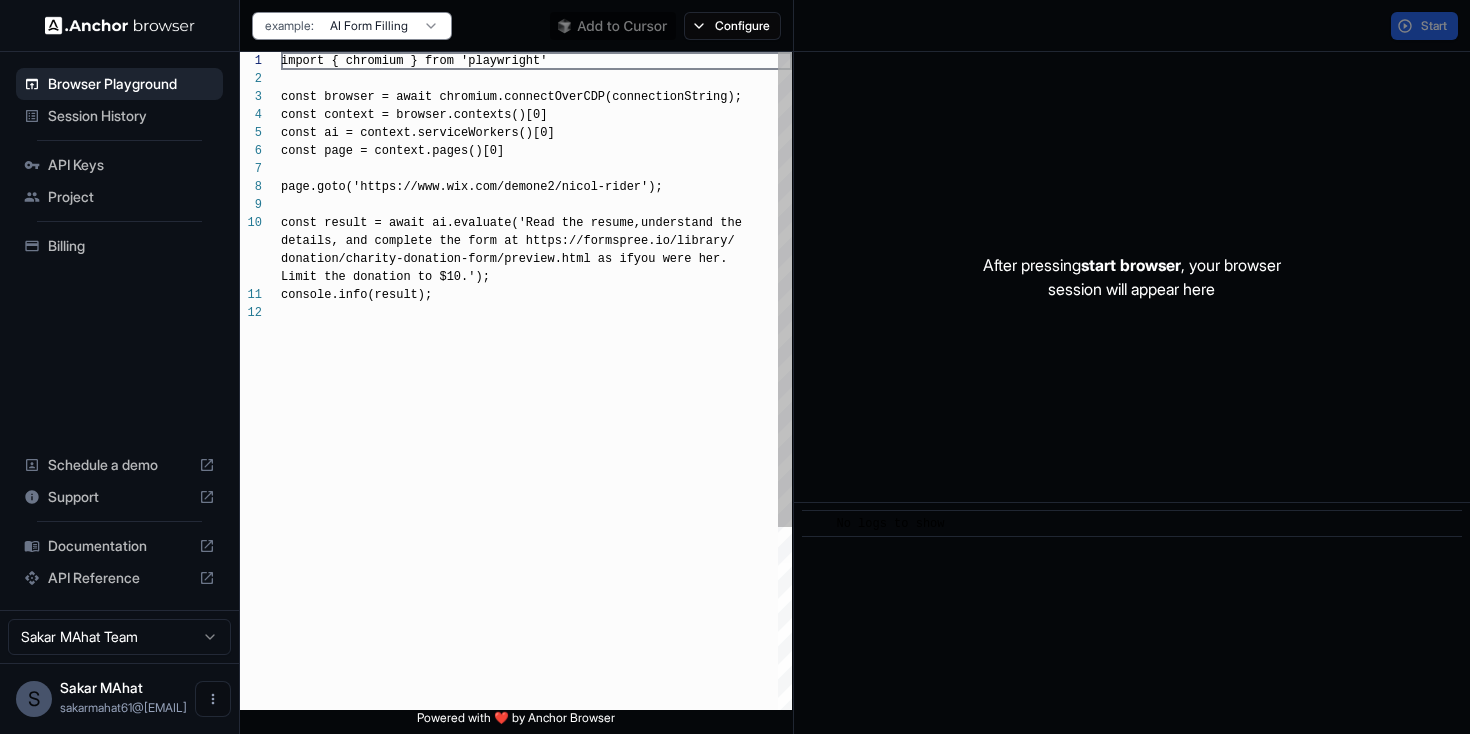 scroll, scrollTop: 162, scrollLeft: 0, axis: vertical 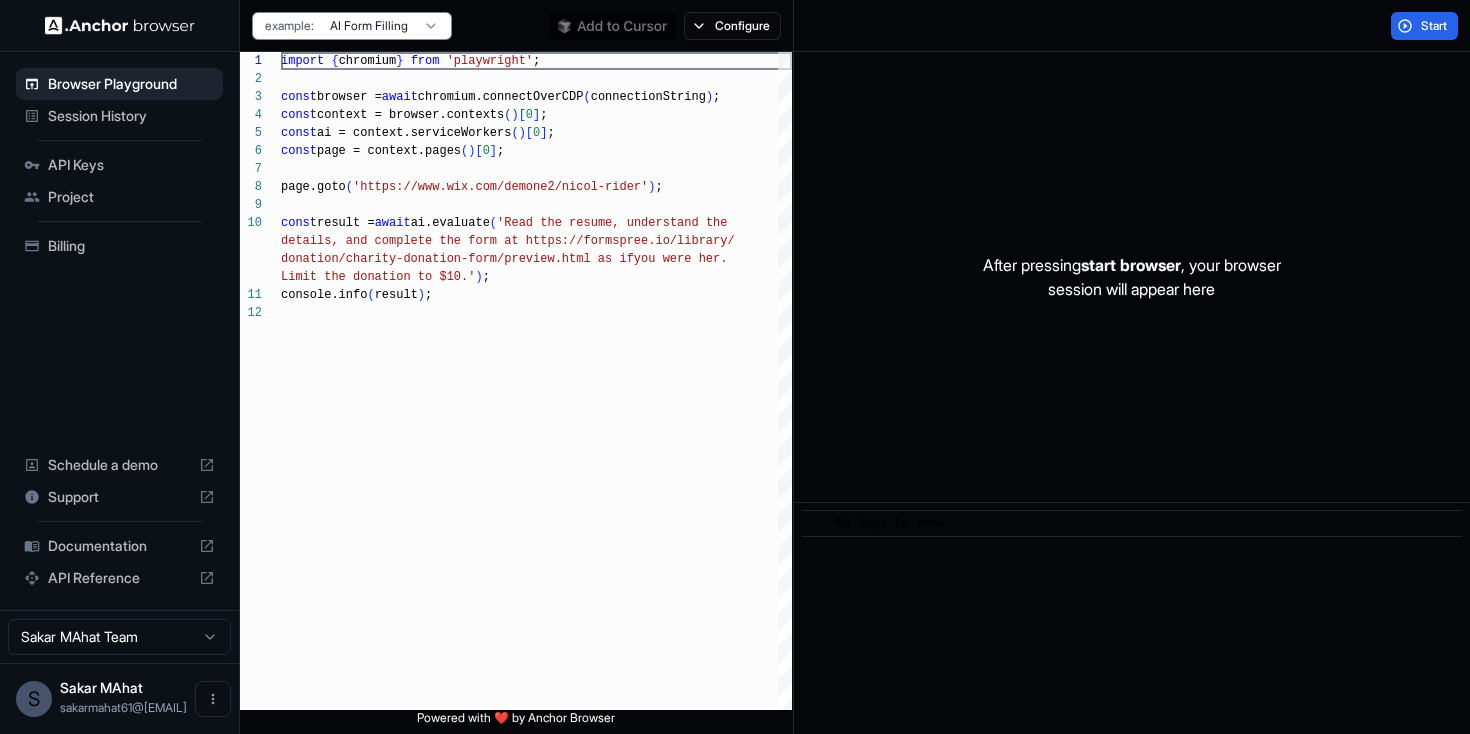 click on "Session History" at bounding box center [131, 116] 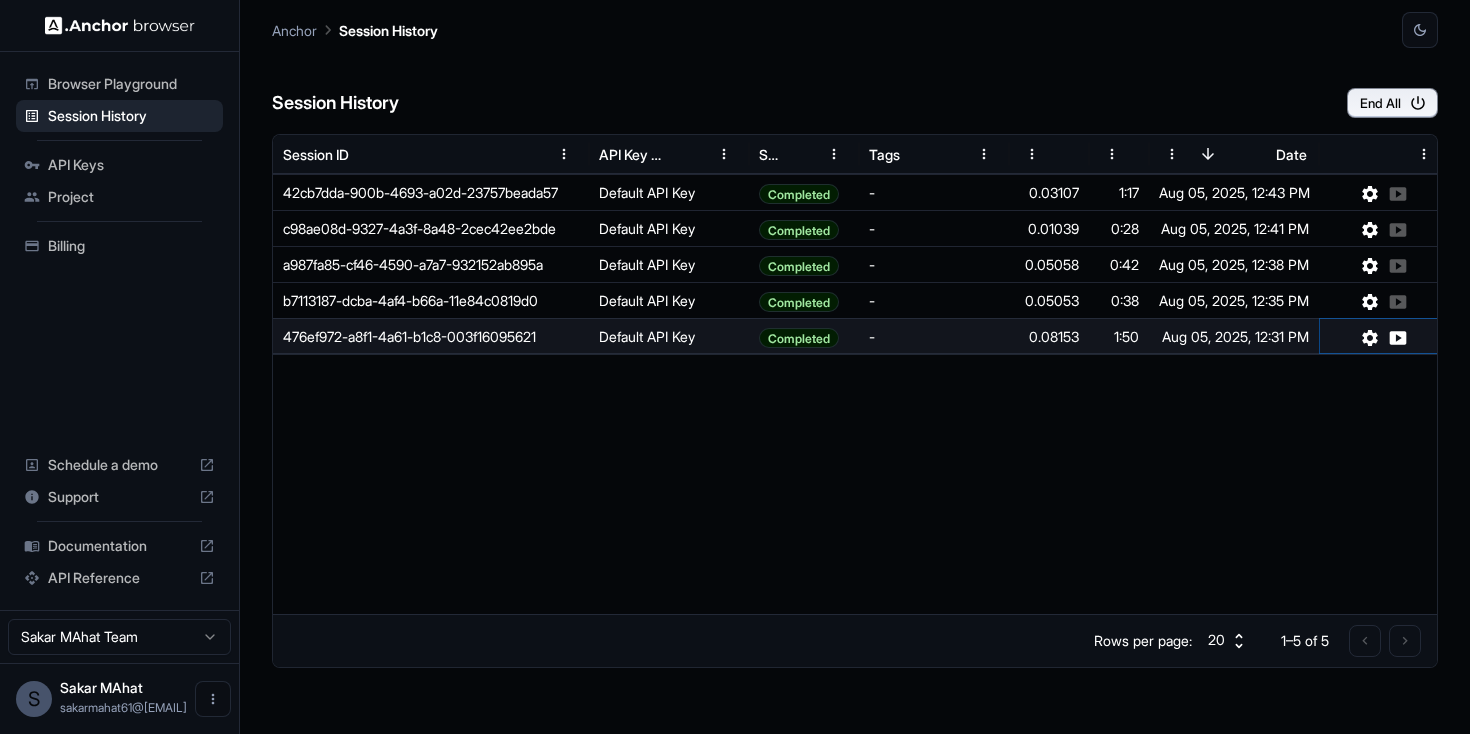 click 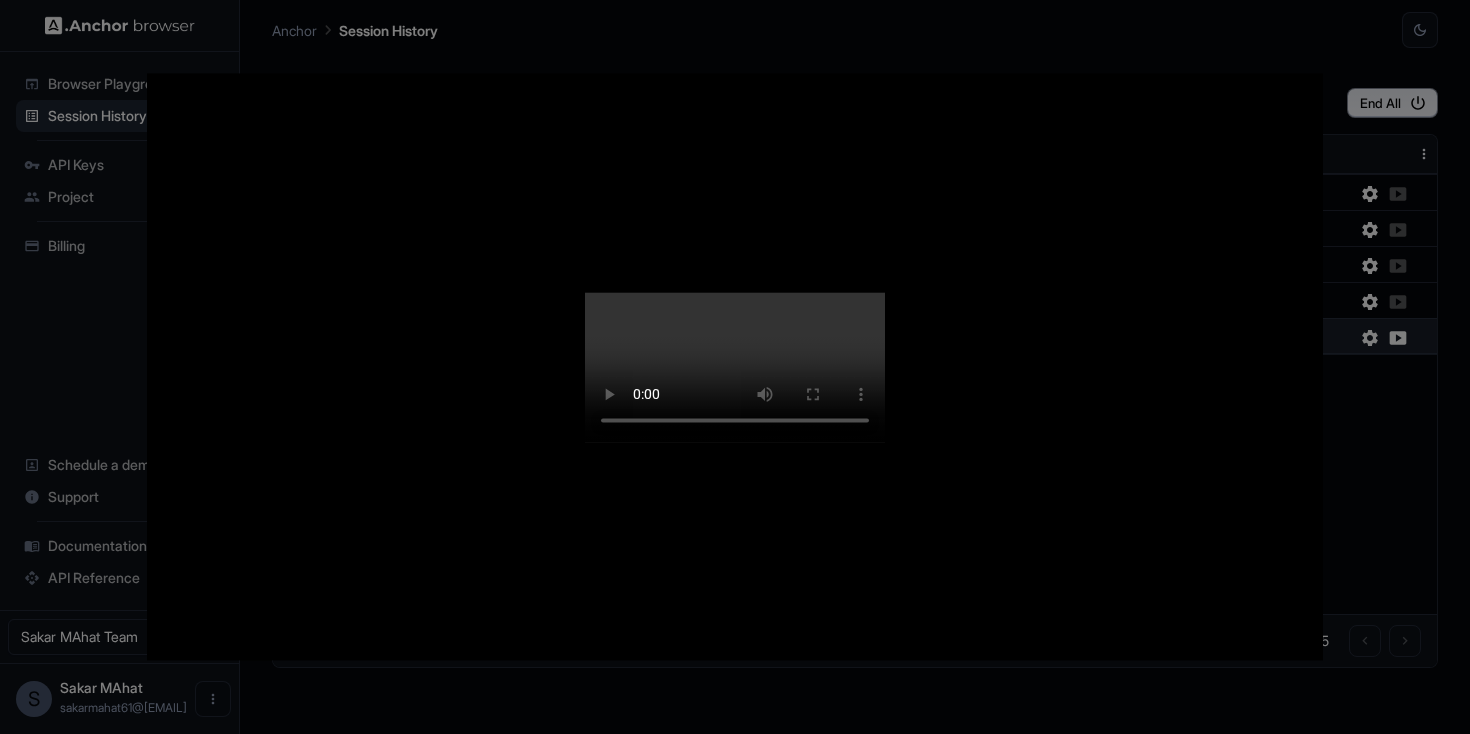 click at bounding box center [735, 367] 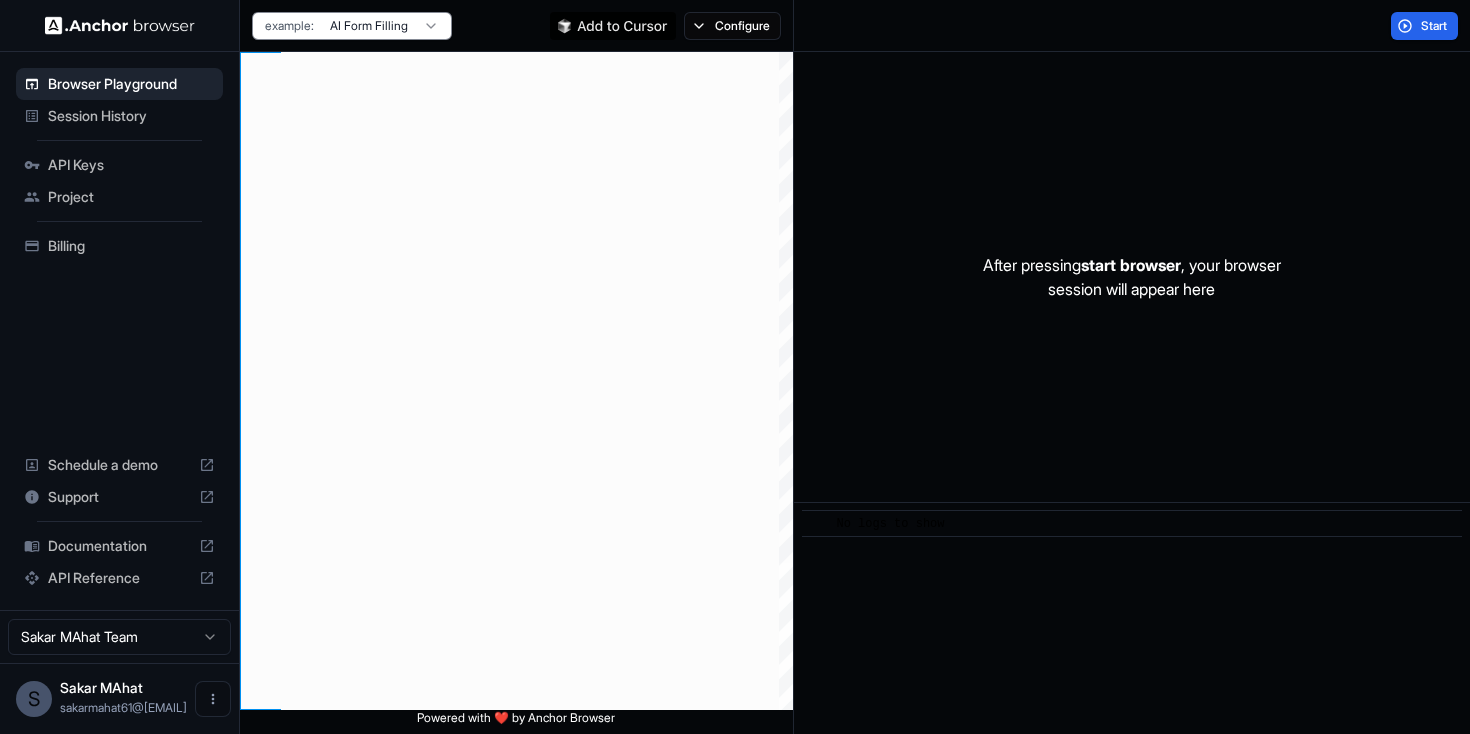 scroll, scrollTop: 162, scrollLeft: 0, axis: vertical 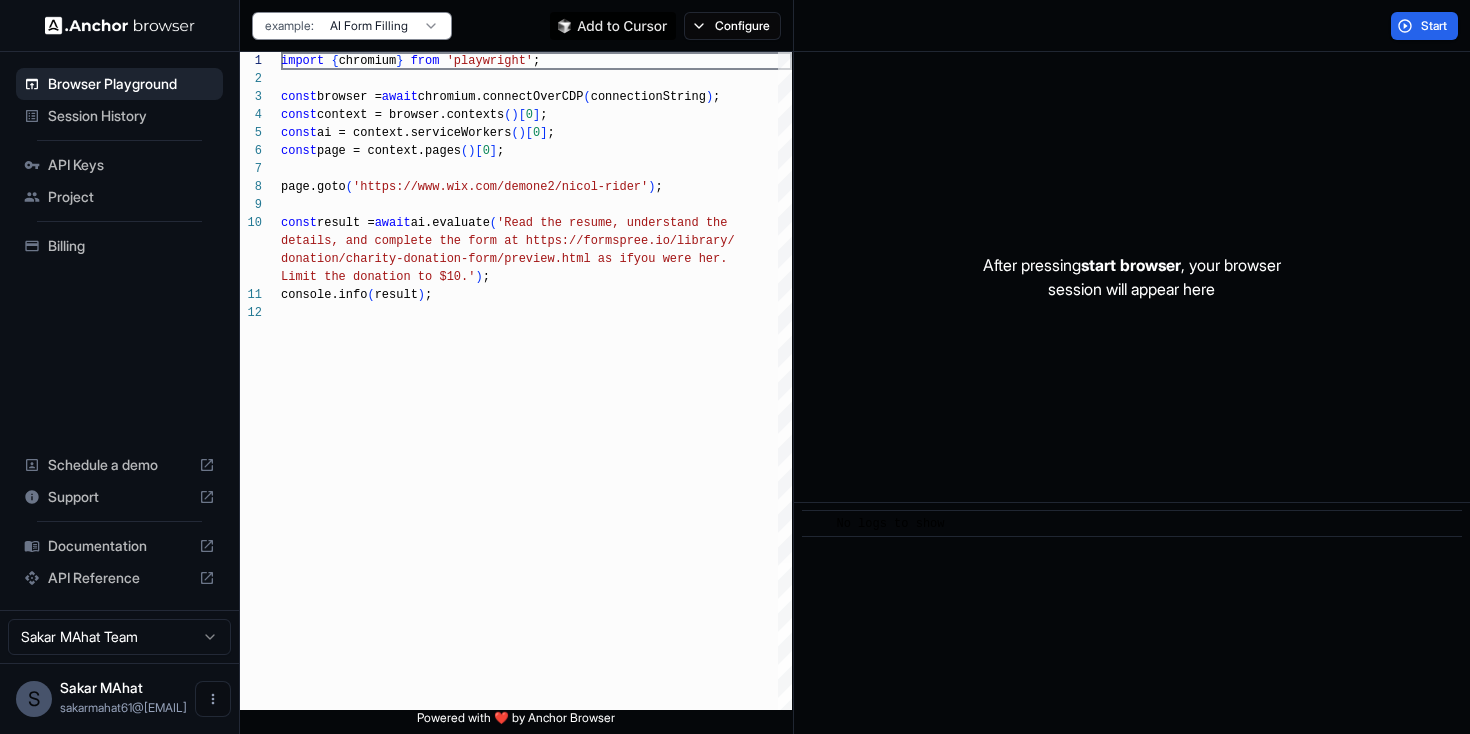 click on "Browser Playground Session History API Keys Project Billing Schedule a demo Support Documentation API Reference" at bounding box center (119, 331) 